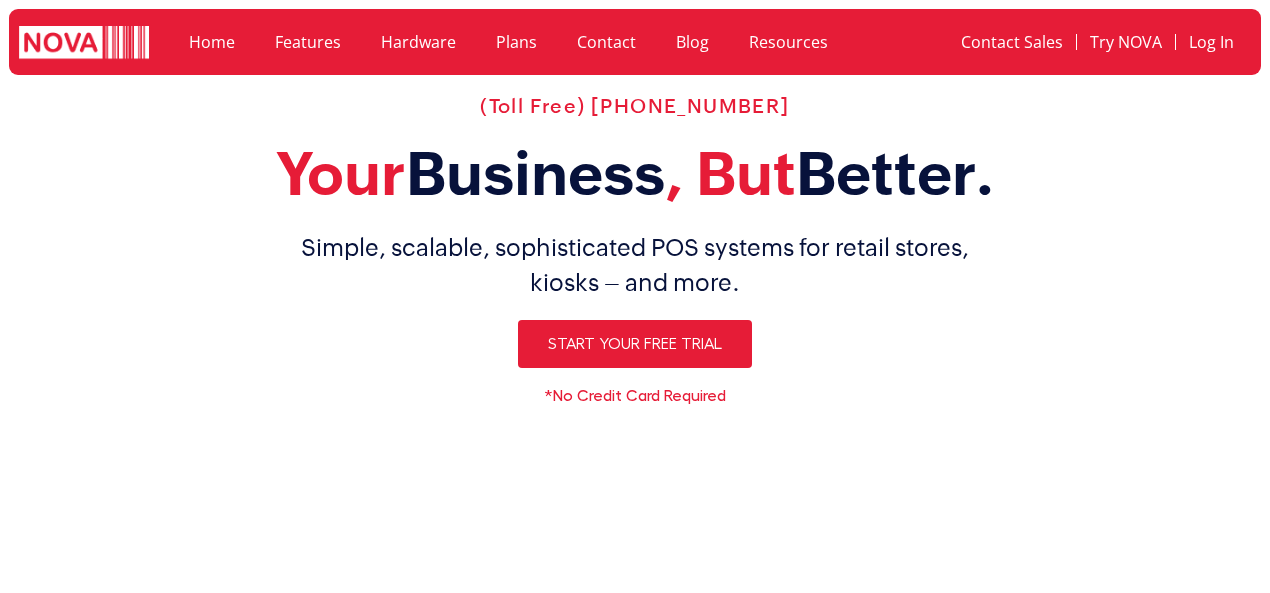 scroll, scrollTop: 0, scrollLeft: 0, axis: both 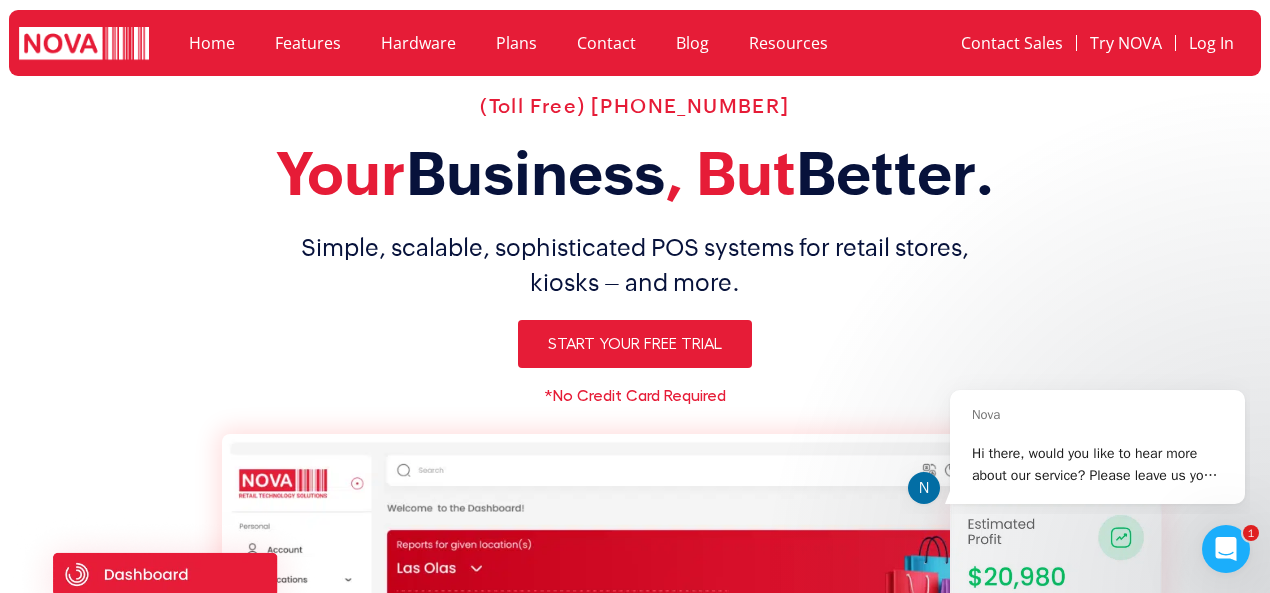 click on "Resources" 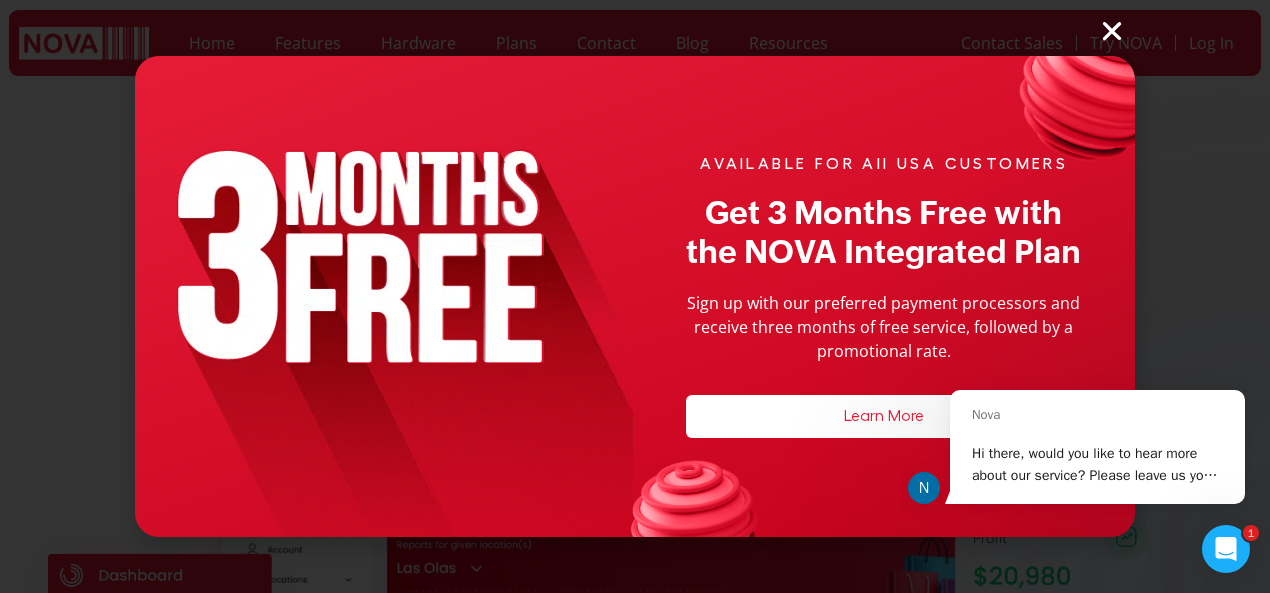 click at bounding box center [1112, 31] 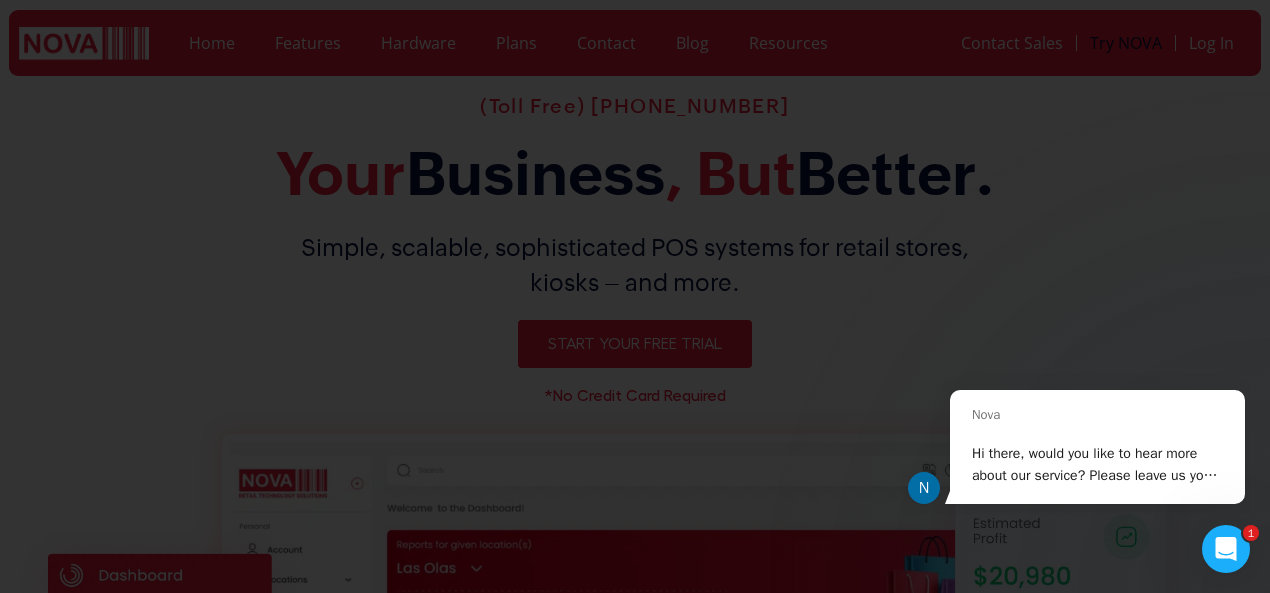 click on "Home
Features
Hardware
Plans
Contact
Blog
Resources
Home
Features
Hardware
Plans
Contact
Blog
Resources
Contact Sales
Try NOVA
Log In
Contact Sales
Try NOVA
Log In
Home
Features
Hardware
Pricing
Contact
Blog
Resources
Contact Sales
Try NOVA
Log In
Home
Features
Hardware
Pricing
Contact
Blog
Resources
Contact Sales
Try NOVA
Log In
Home" at bounding box center (635, 4096) 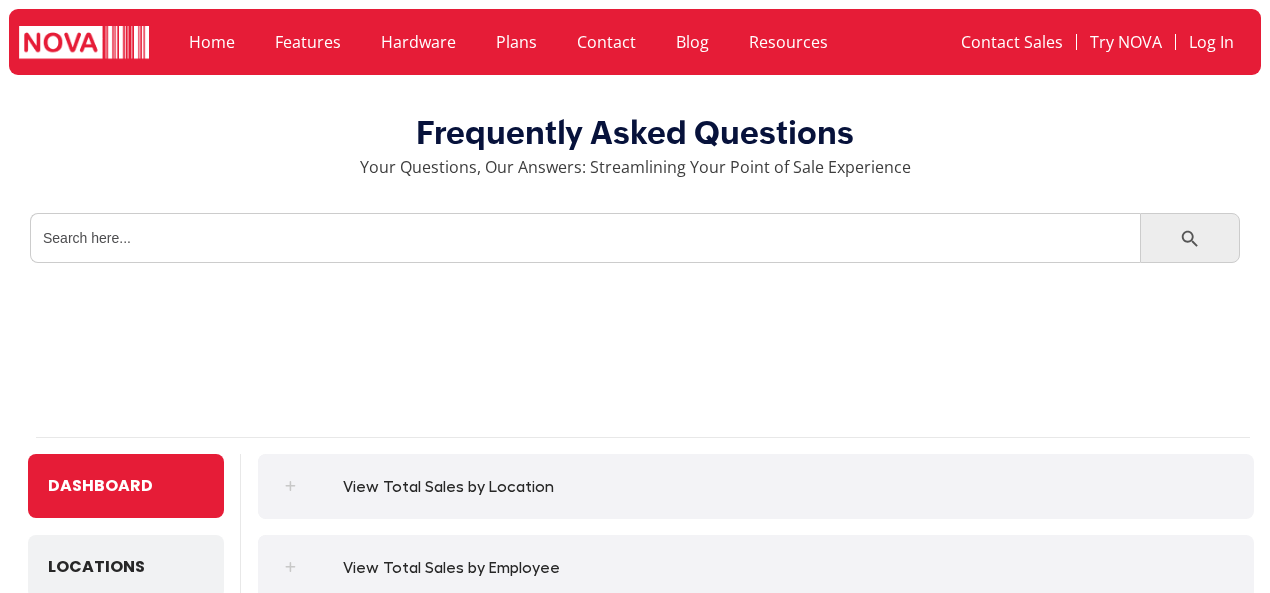 scroll, scrollTop: 0, scrollLeft: 0, axis: both 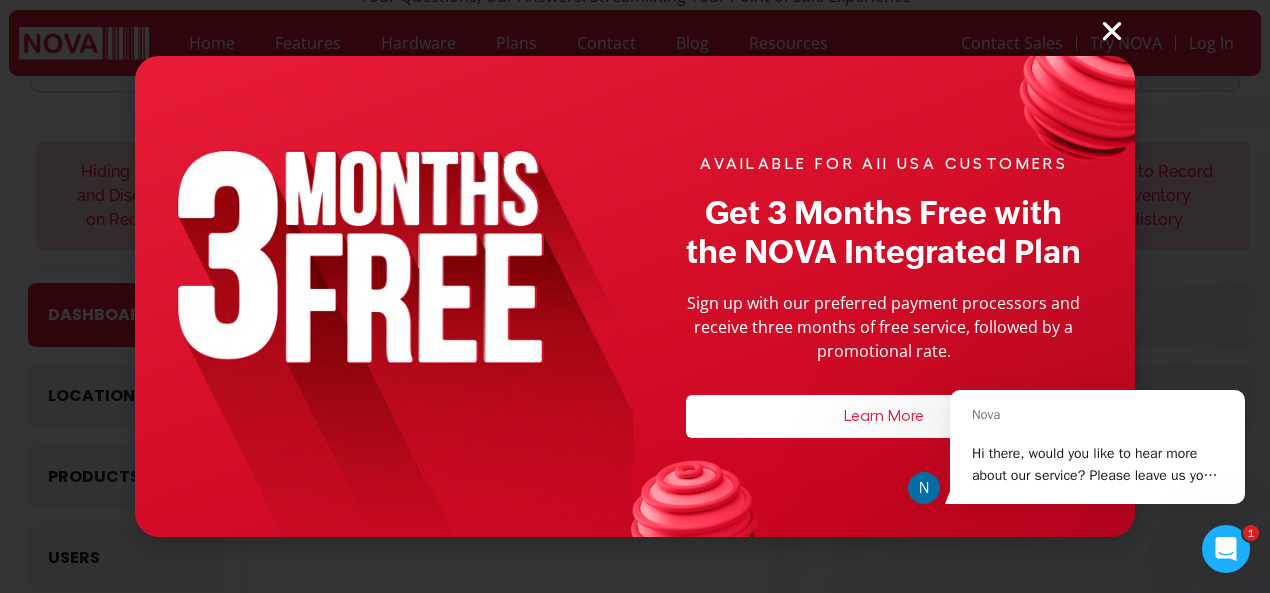 click at bounding box center (1112, 31) 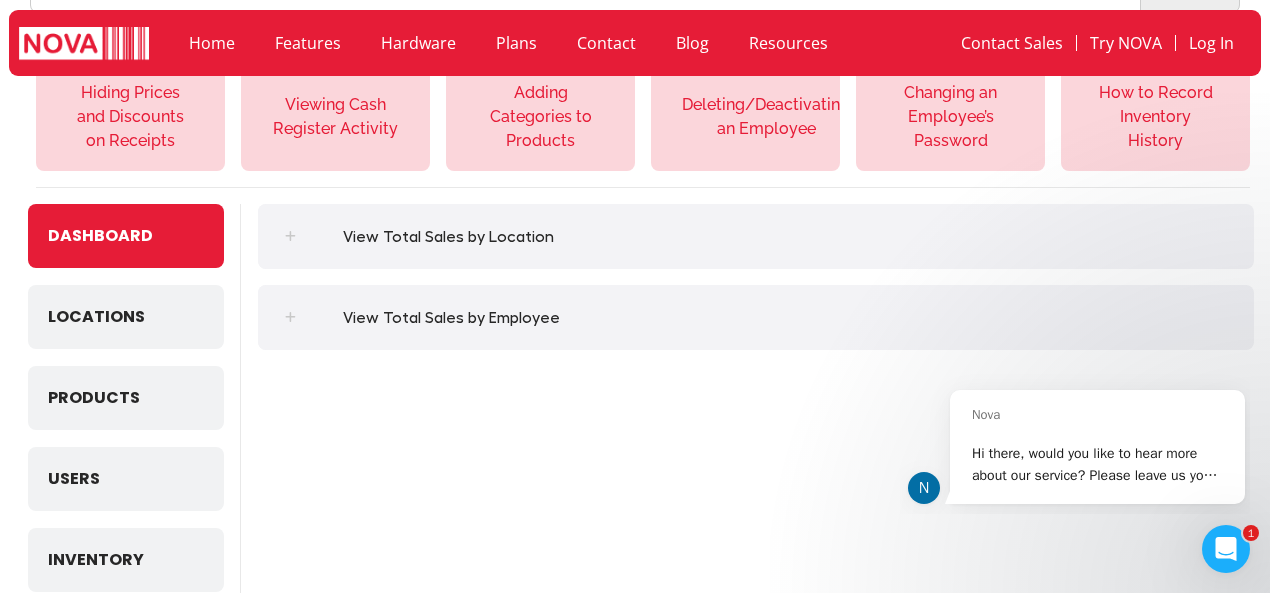scroll, scrollTop: 252, scrollLeft: 0, axis: vertical 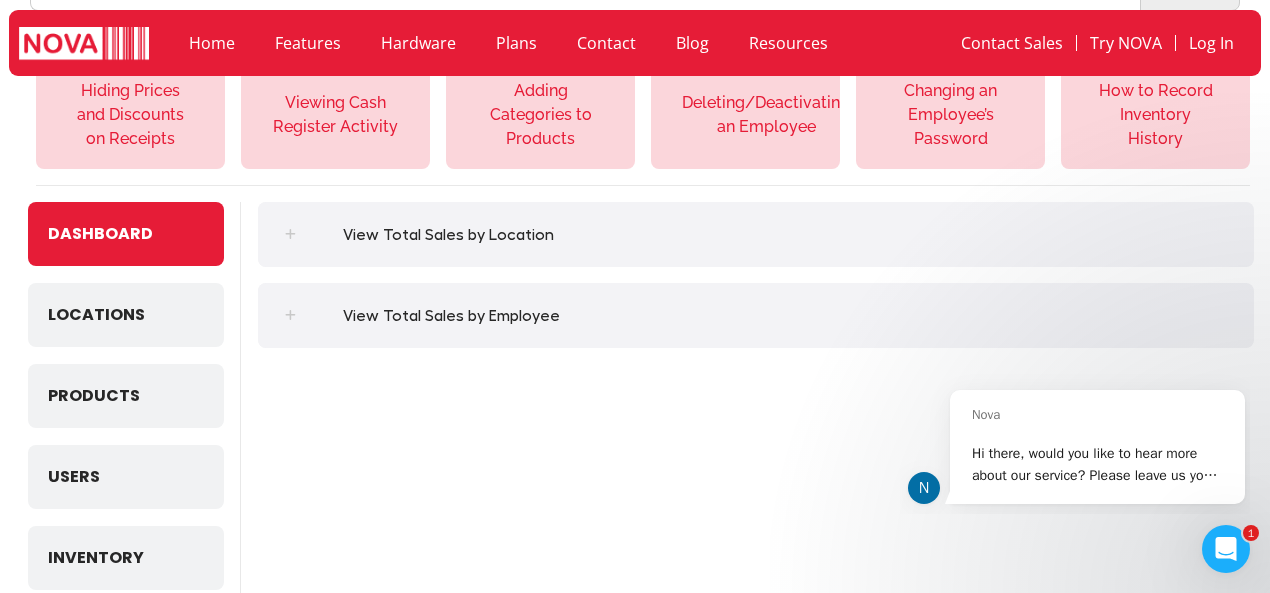 click at bounding box center (290, 234) 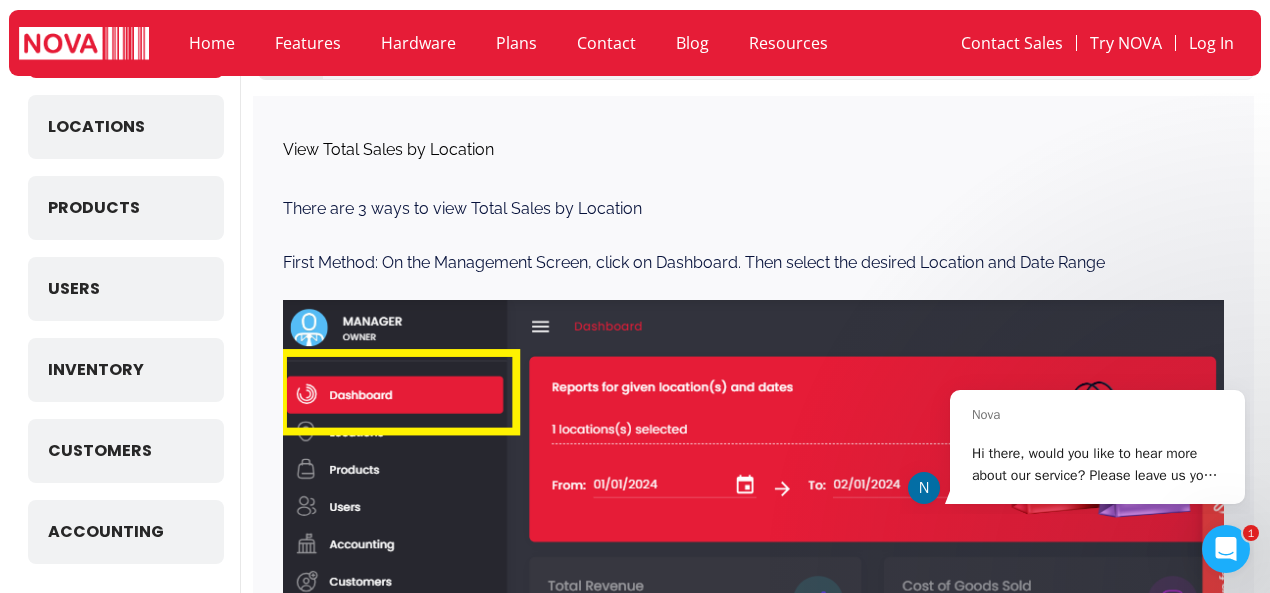scroll, scrollTop: 457, scrollLeft: 0, axis: vertical 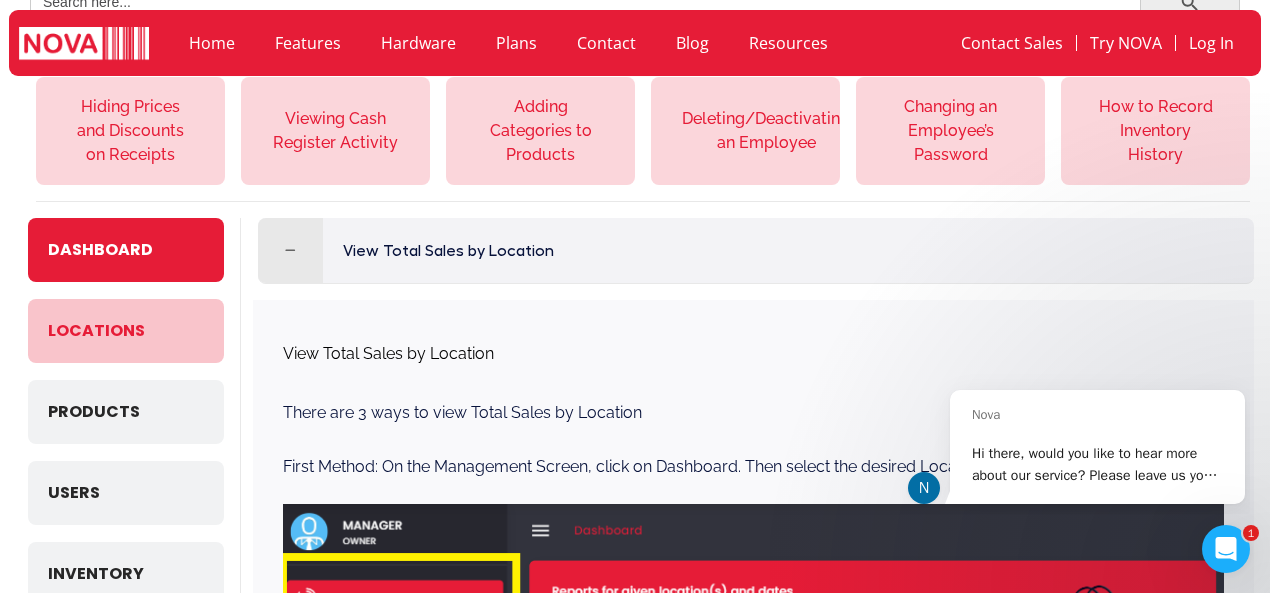 click on "Locations" at bounding box center [96, 331] 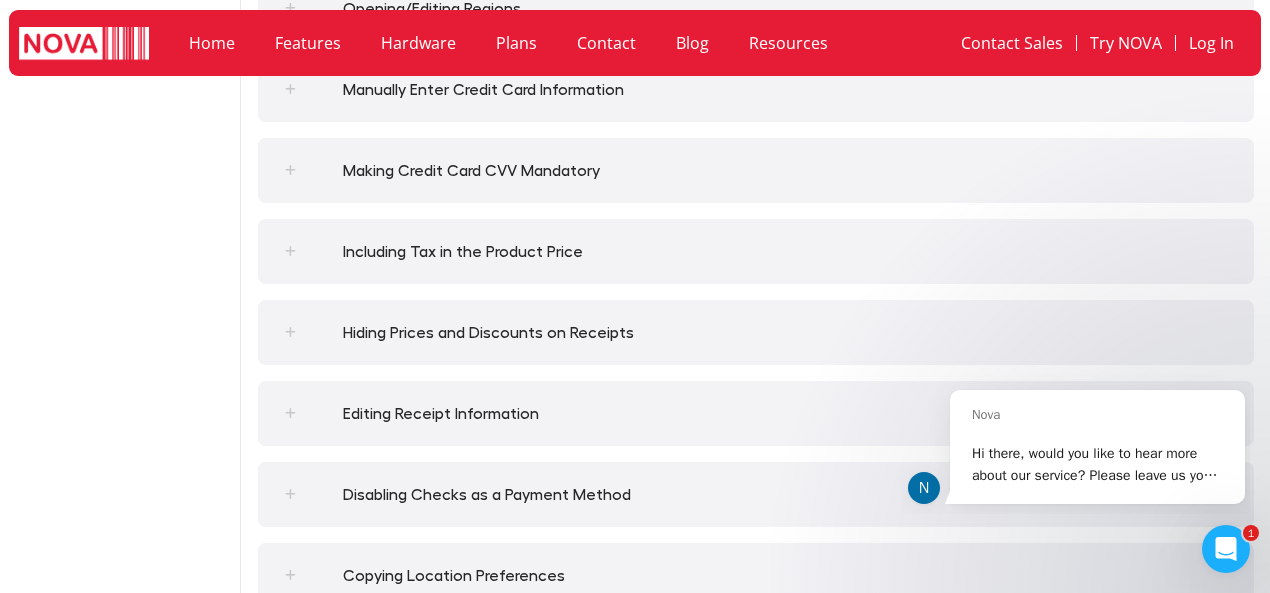 scroll, scrollTop: 1464, scrollLeft: 0, axis: vertical 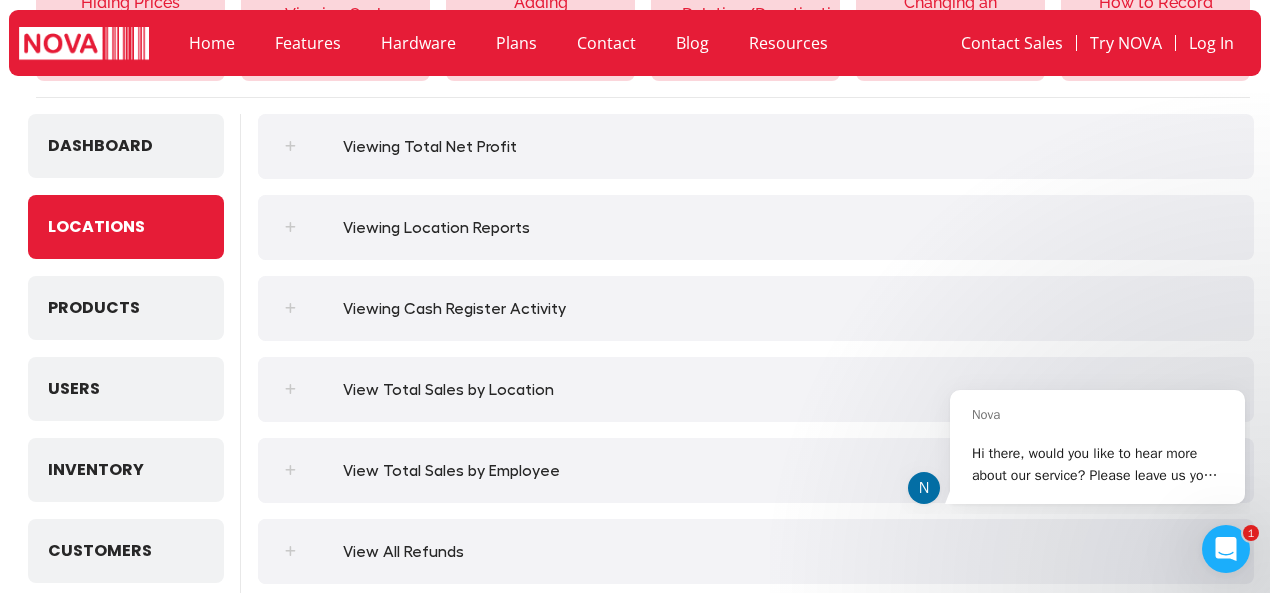 click on "Viewing Total Net Profit" at bounding box center [756, 146] 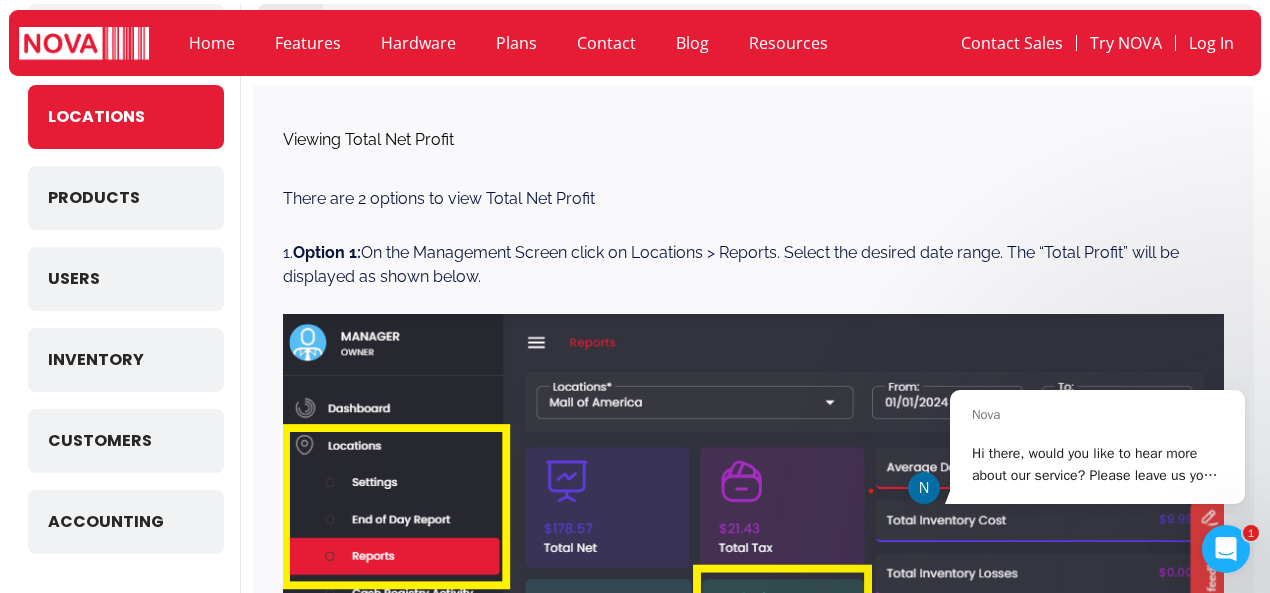 scroll, scrollTop: 457, scrollLeft: 0, axis: vertical 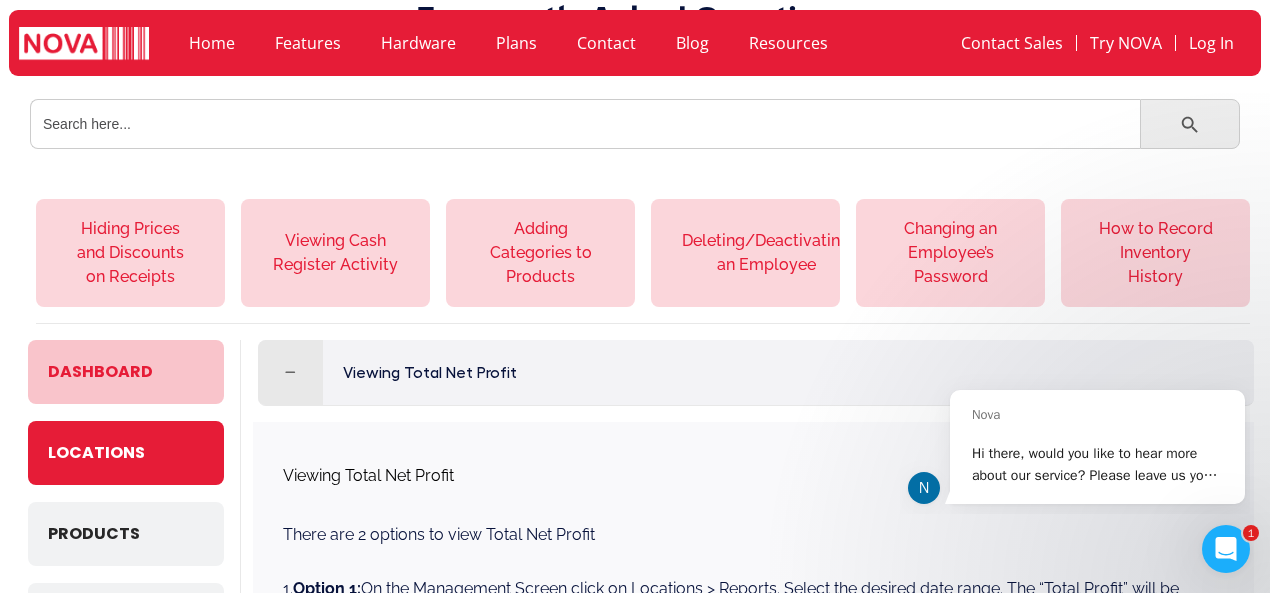 click on "Dashboard" at bounding box center (100, 372) 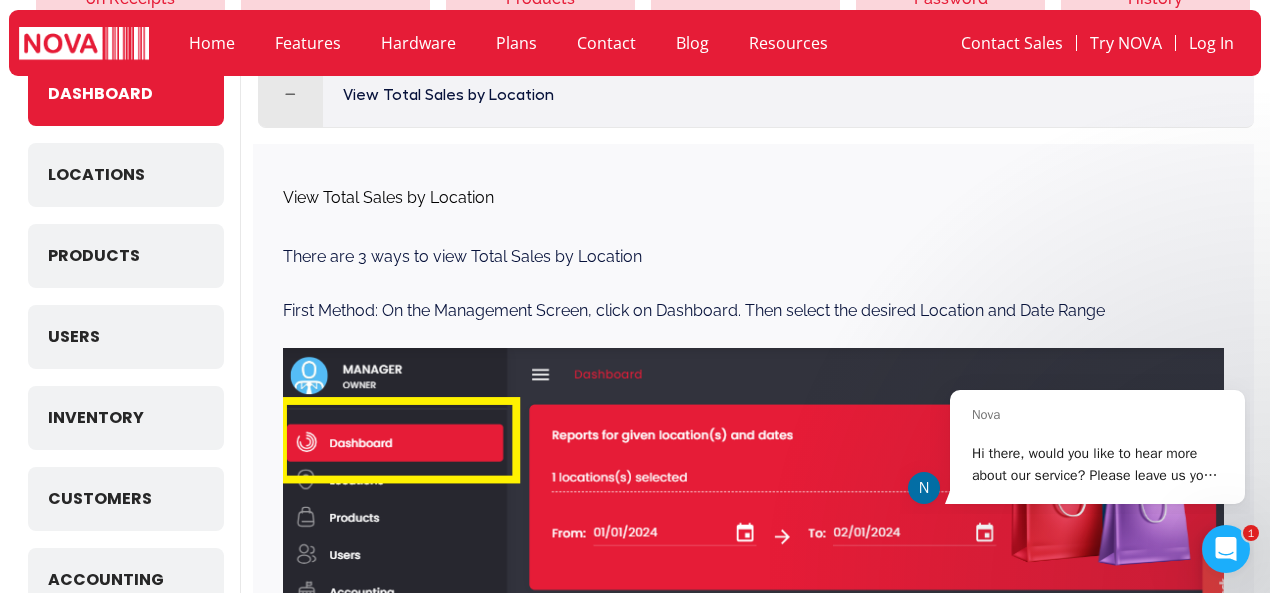 scroll, scrollTop: 397, scrollLeft: 0, axis: vertical 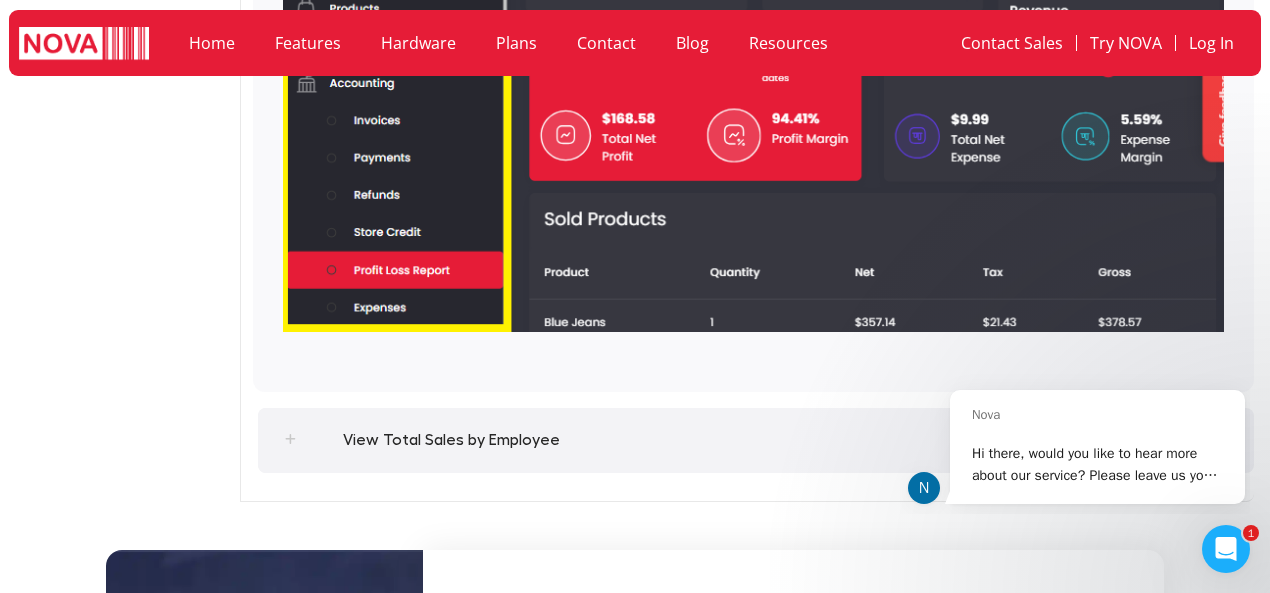 click at bounding box center (290, 440) 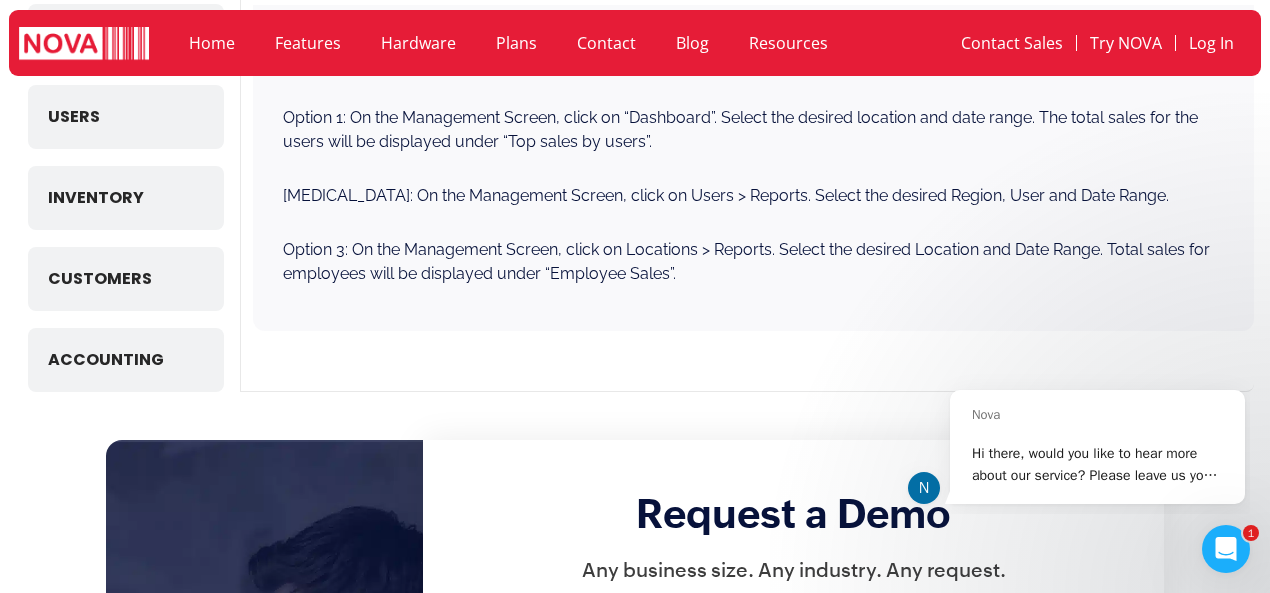 scroll, scrollTop: 538, scrollLeft: 0, axis: vertical 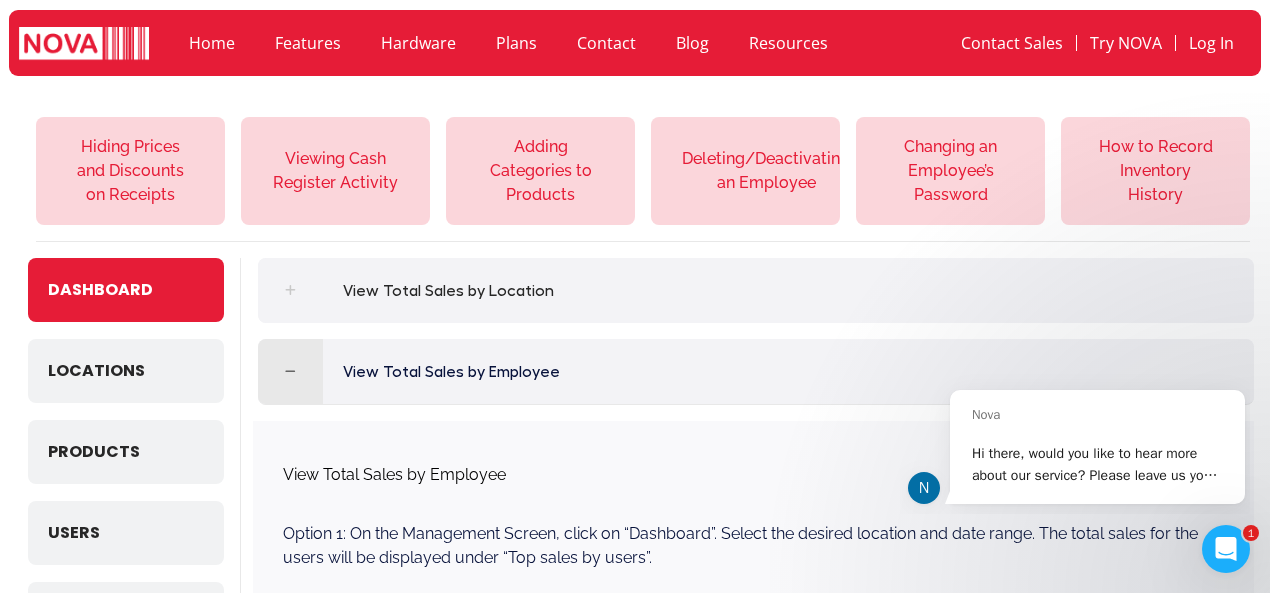 click at bounding box center [290, 290] 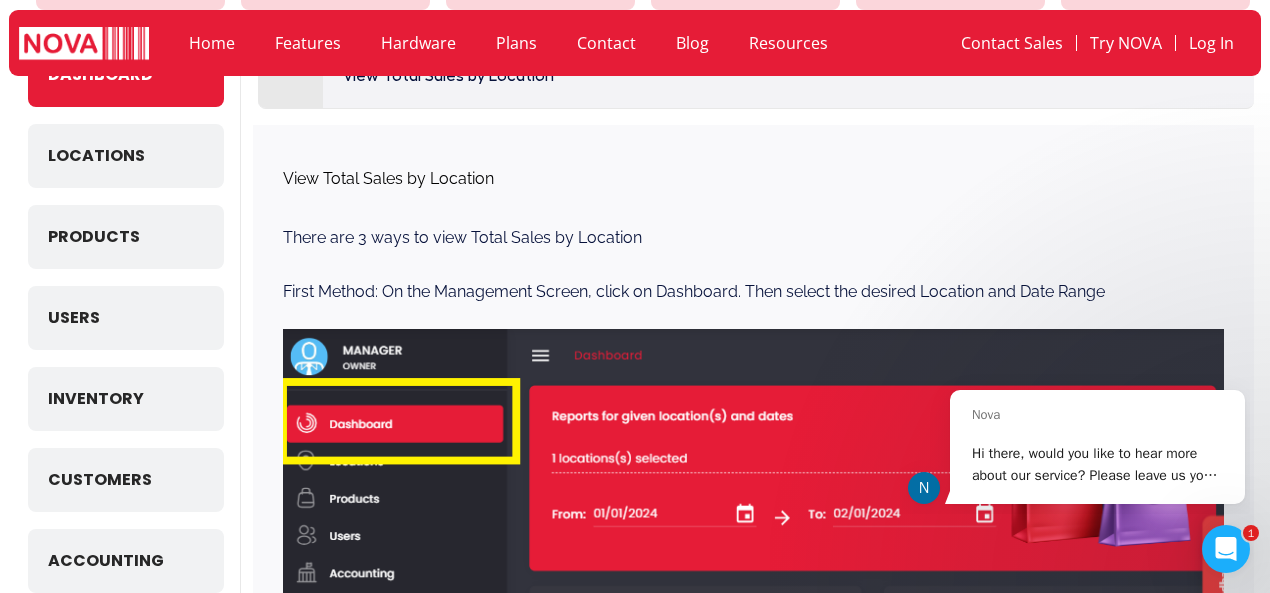 scroll, scrollTop: 457, scrollLeft: 0, axis: vertical 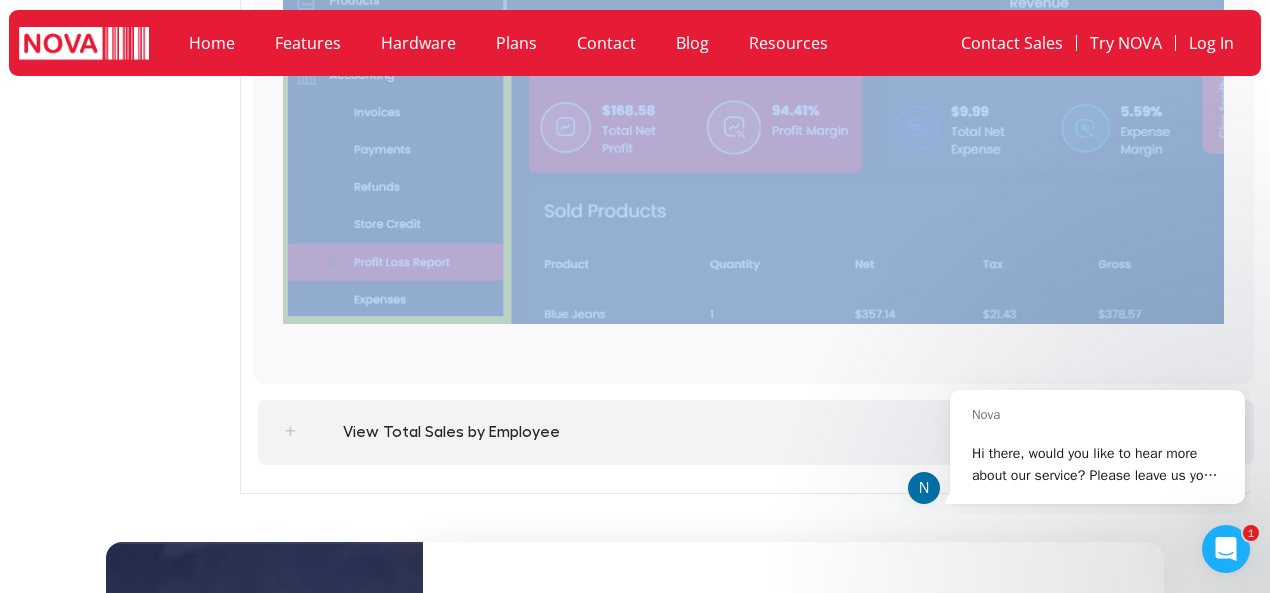 drag, startPoint x: 274, startPoint y: 321, endPoint x: 744, endPoint y: 371, distance: 472.6521 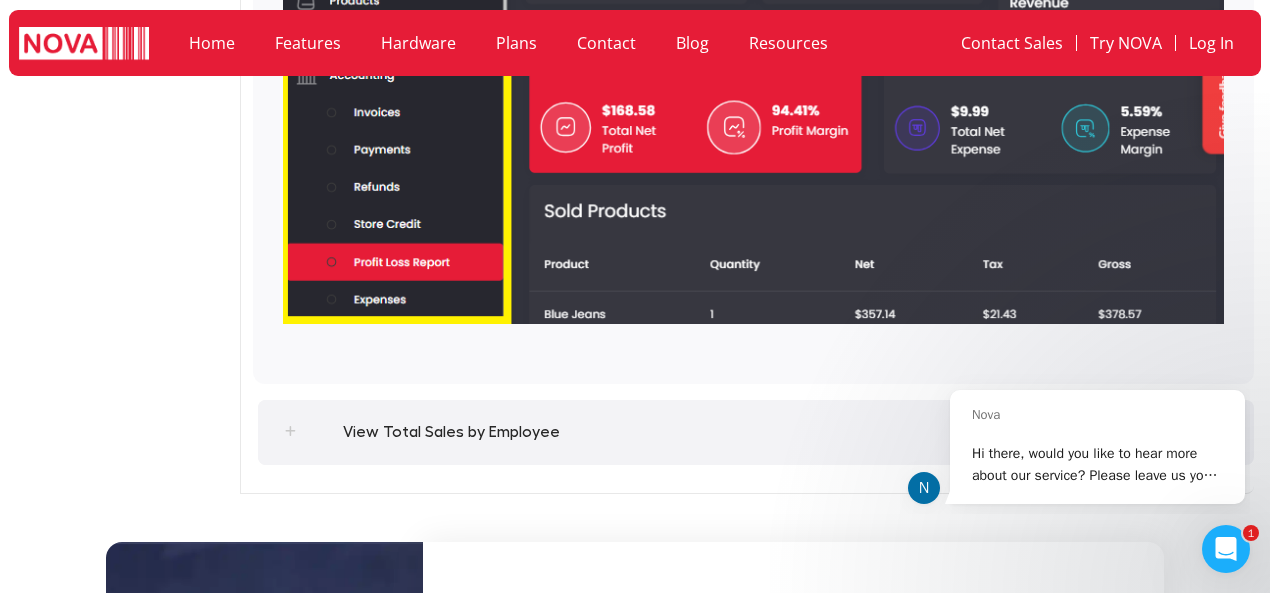 click at bounding box center (290, 432) 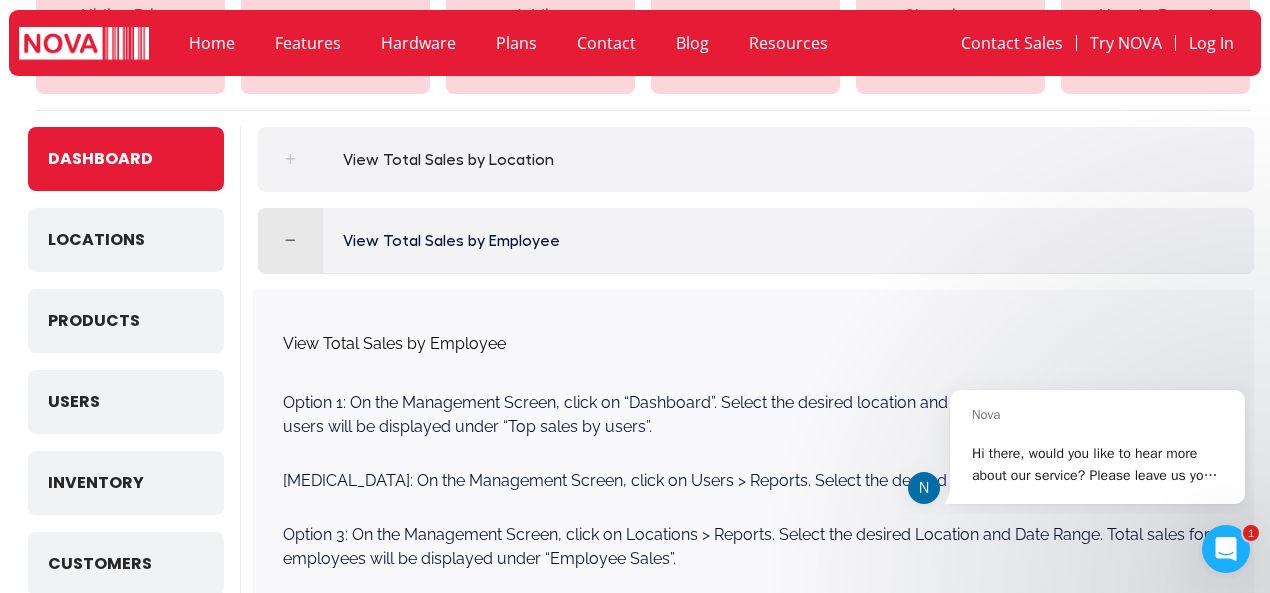 scroll, scrollTop: 357, scrollLeft: 0, axis: vertical 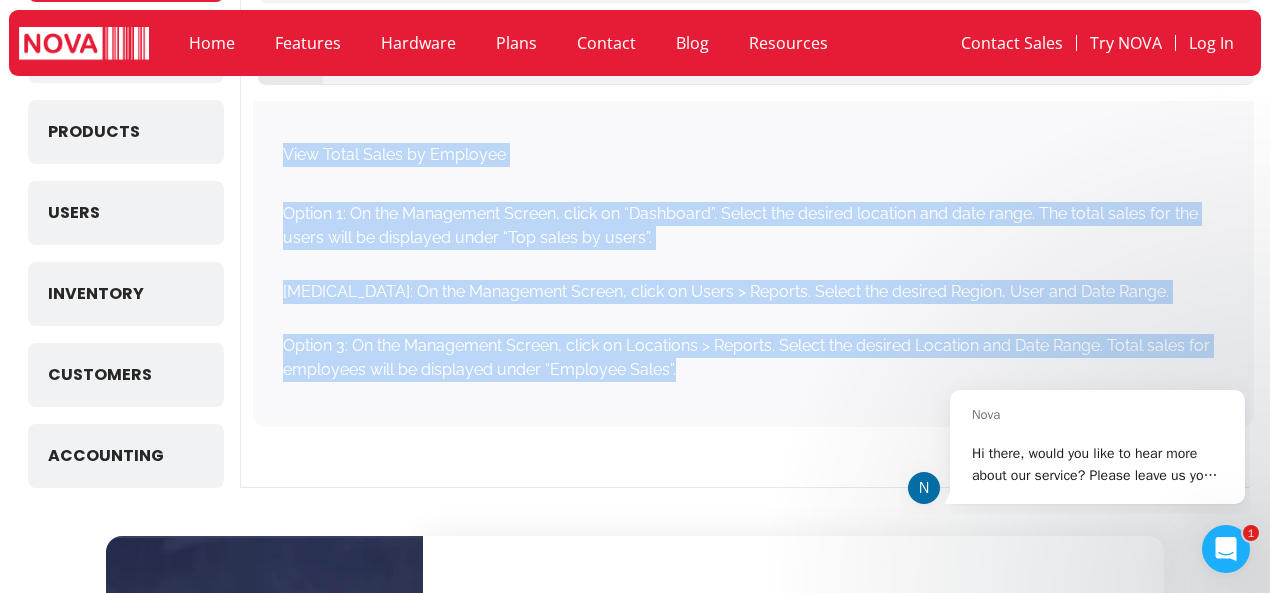 drag, startPoint x: 279, startPoint y: 305, endPoint x: 696, endPoint y: 401, distance: 427.9077 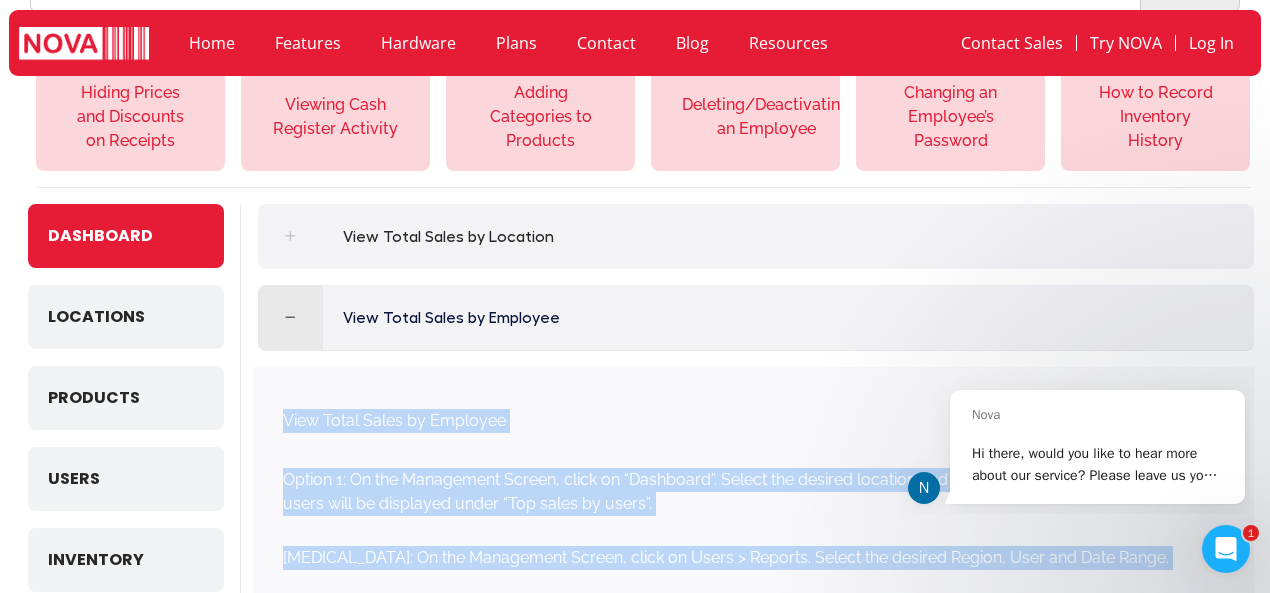 scroll, scrollTop: 245, scrollLeft: 0, axis: vertical 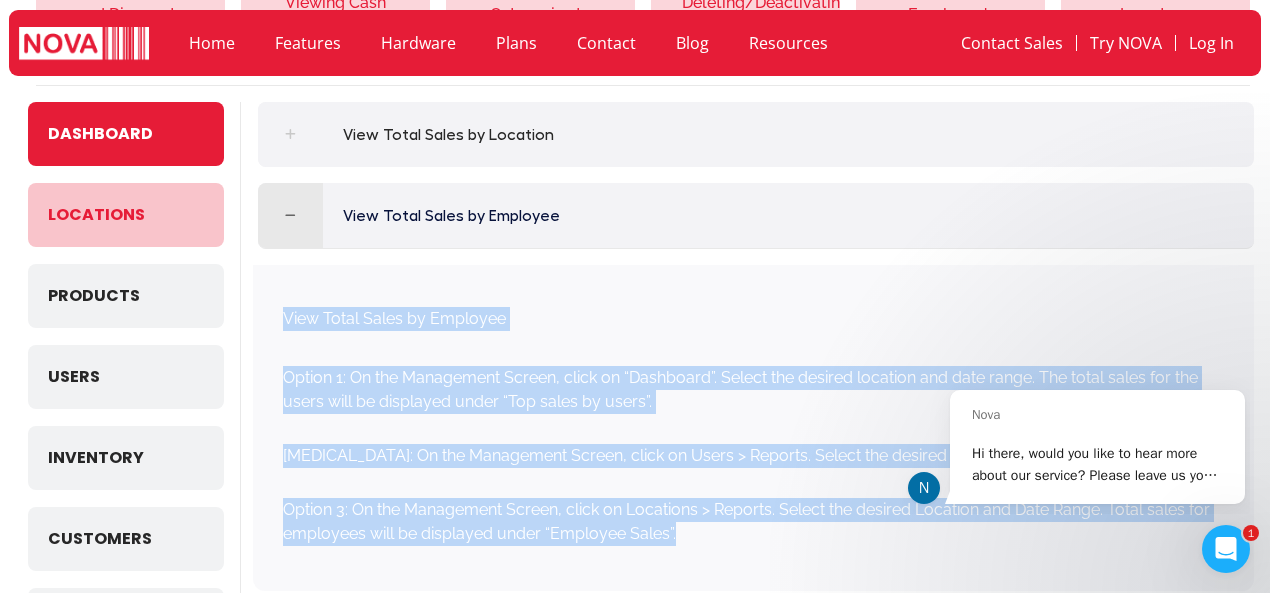 click on "Locations" at bounding box center [96, 215] 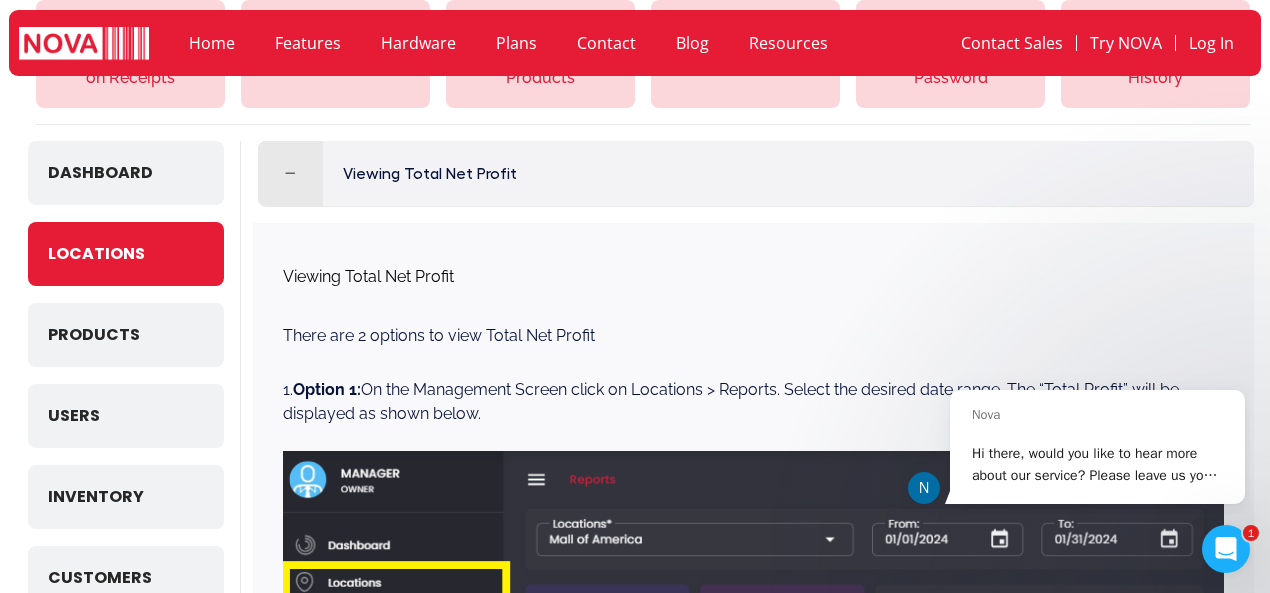 scroll, scrollTop: 246, scrollLeft: 0, axis: vertical 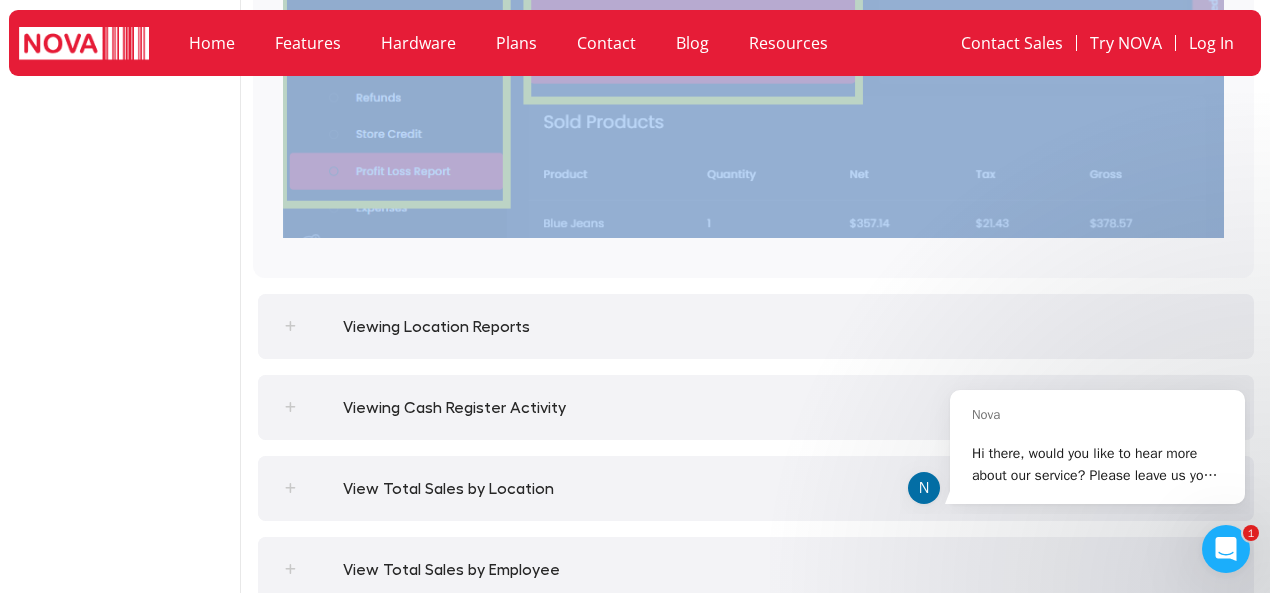 drag, startPoint x: 253, startPoint y: 93, endPoint x: 370, endPoint y: 276, distance: 217.20497 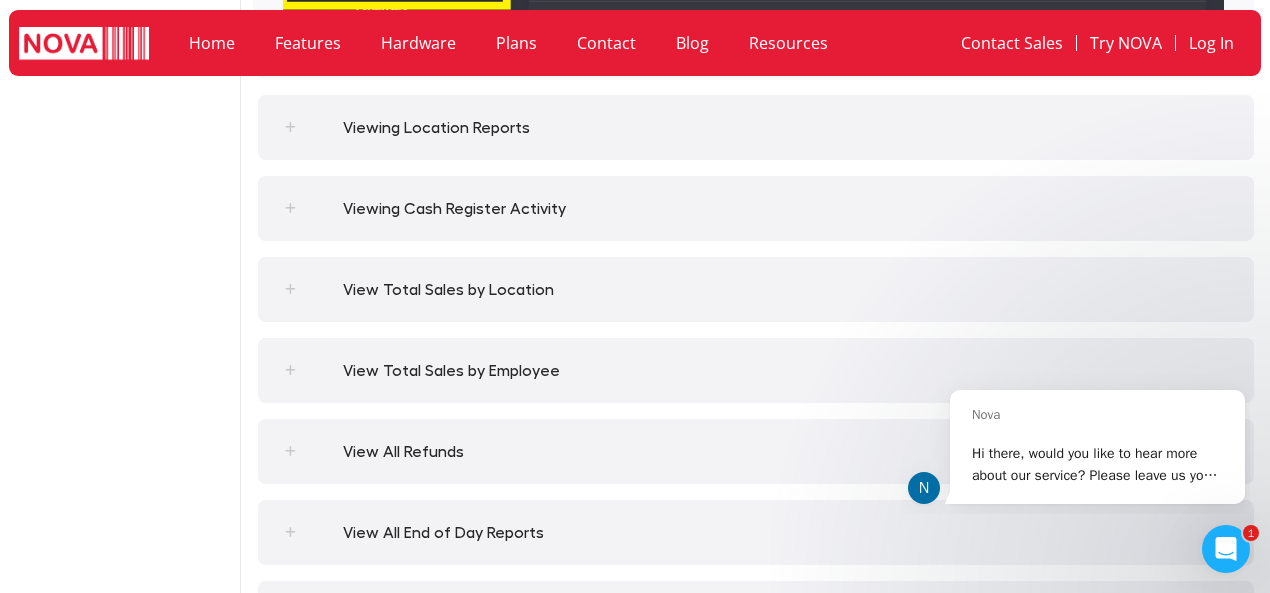 click on "Viewing Location Reports" at bounding box center (436, 128) 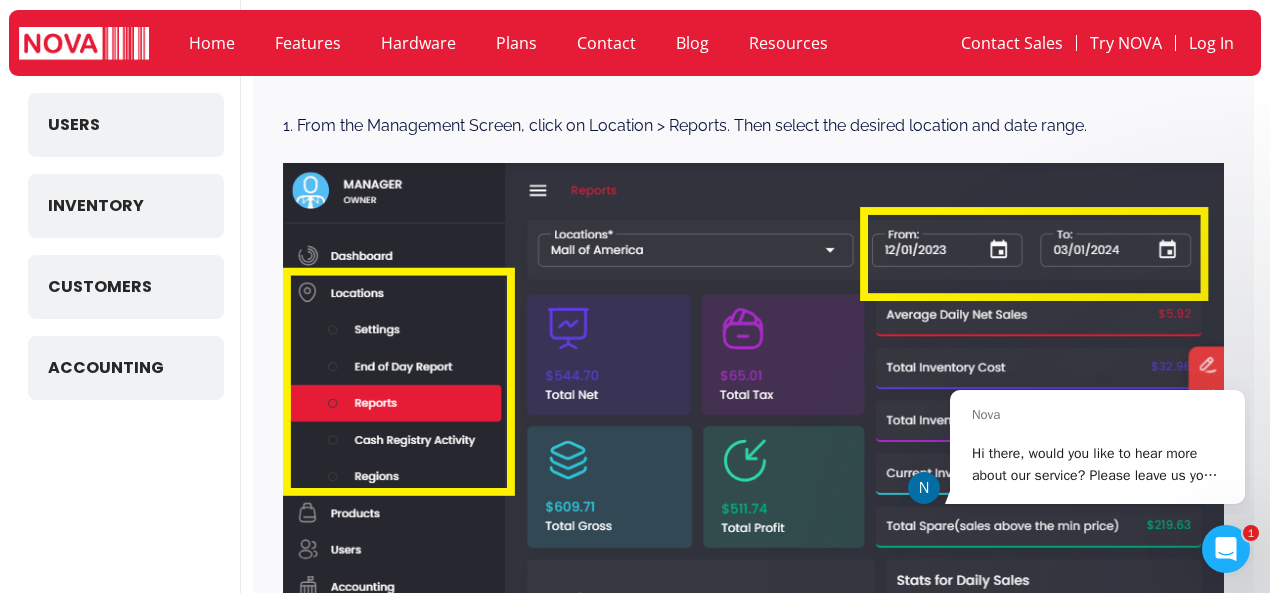 scroll, scrollTop: 538, scrollLeft: 0, axis: vertical 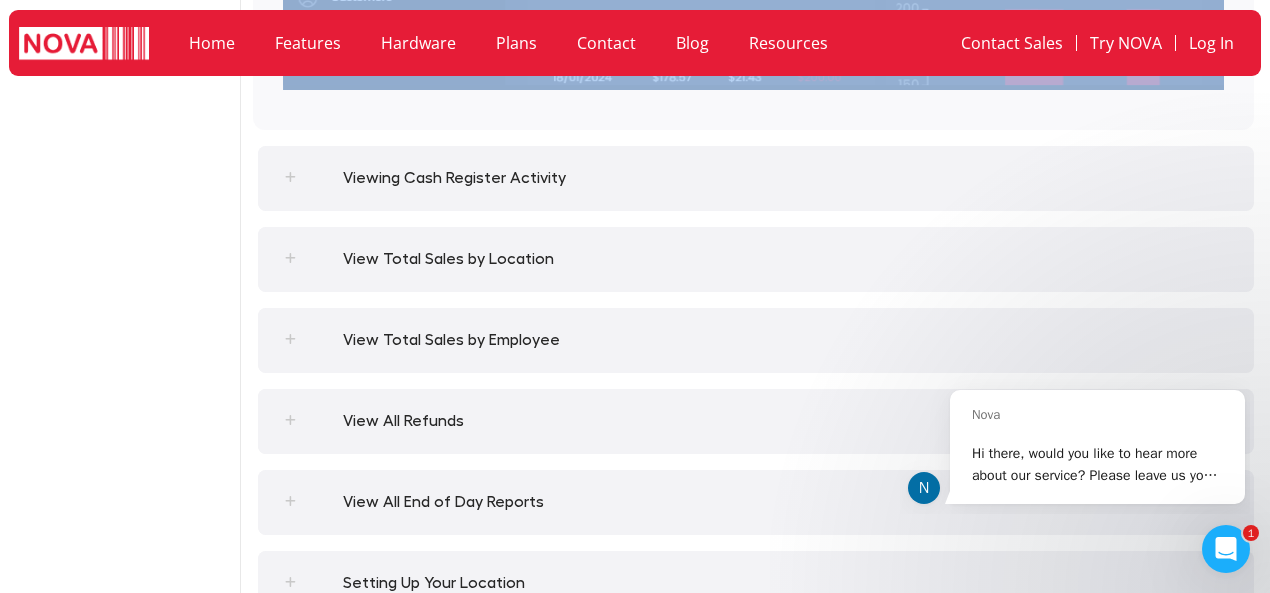 drag, startPoint x: 246, startPoint y: 151, endPoint x: 565, endPoint y: 101, distance: 322.8947 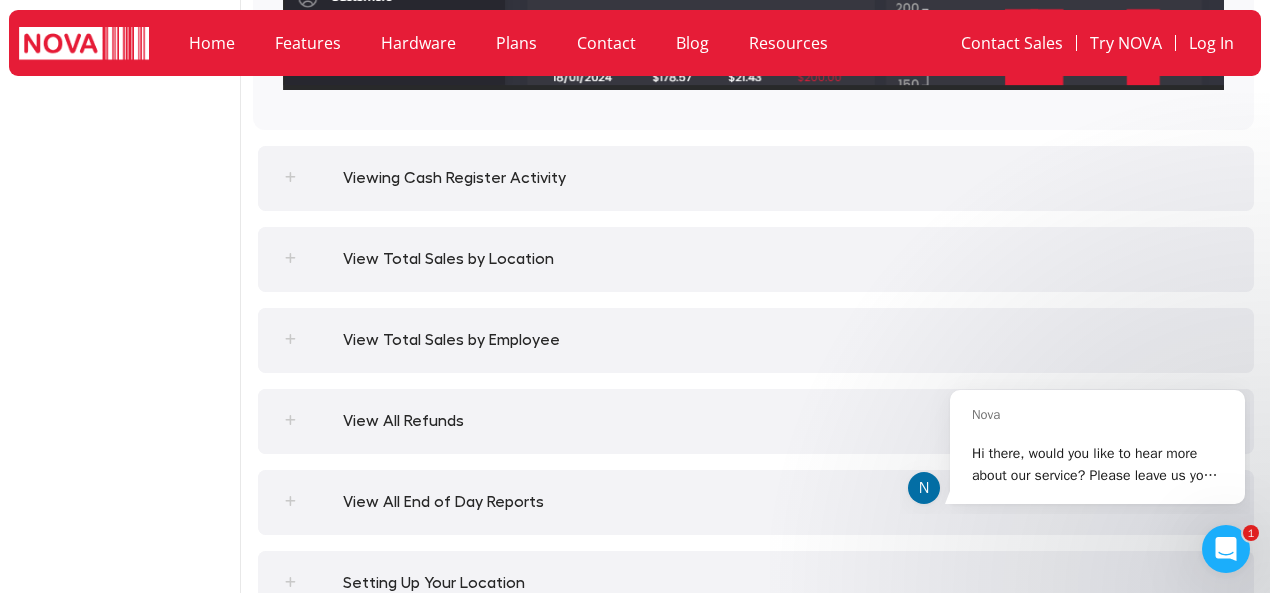 click on "Viewing Cash Register Activity" at bounding box center [454, 178] 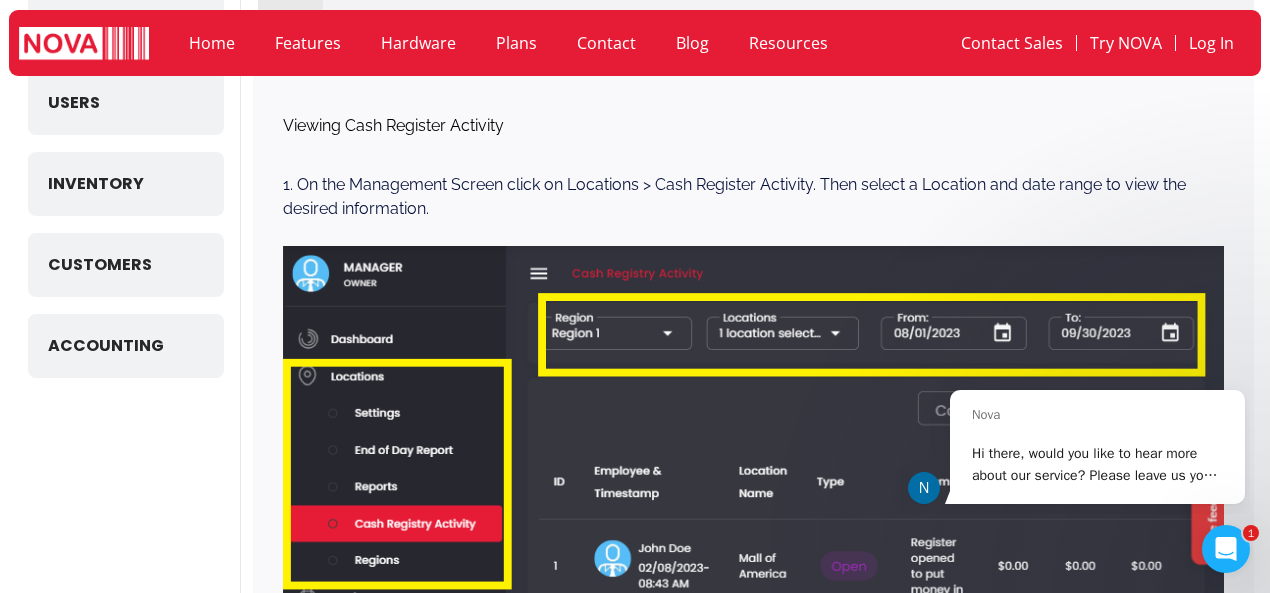 scroll, scrollTop: 619, scrollLeft: 0, axis: vertical 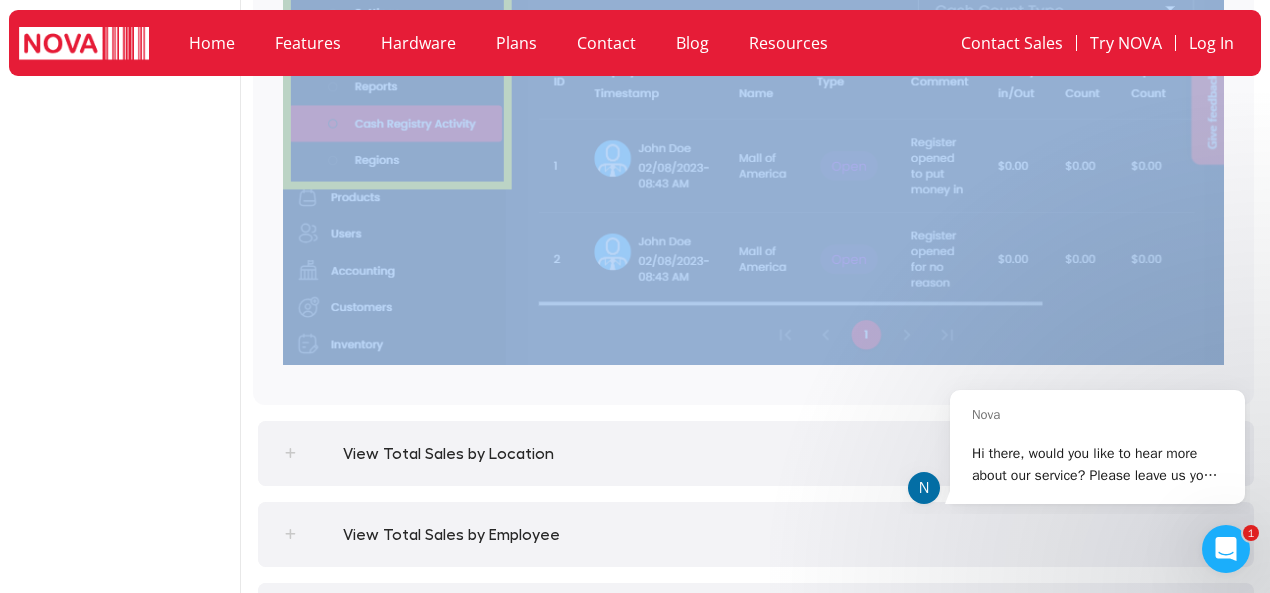 drag, startPoint x: 246, startPoint y: 181, endPoint x: 516, endPoint y: 394, distance: 343.9026 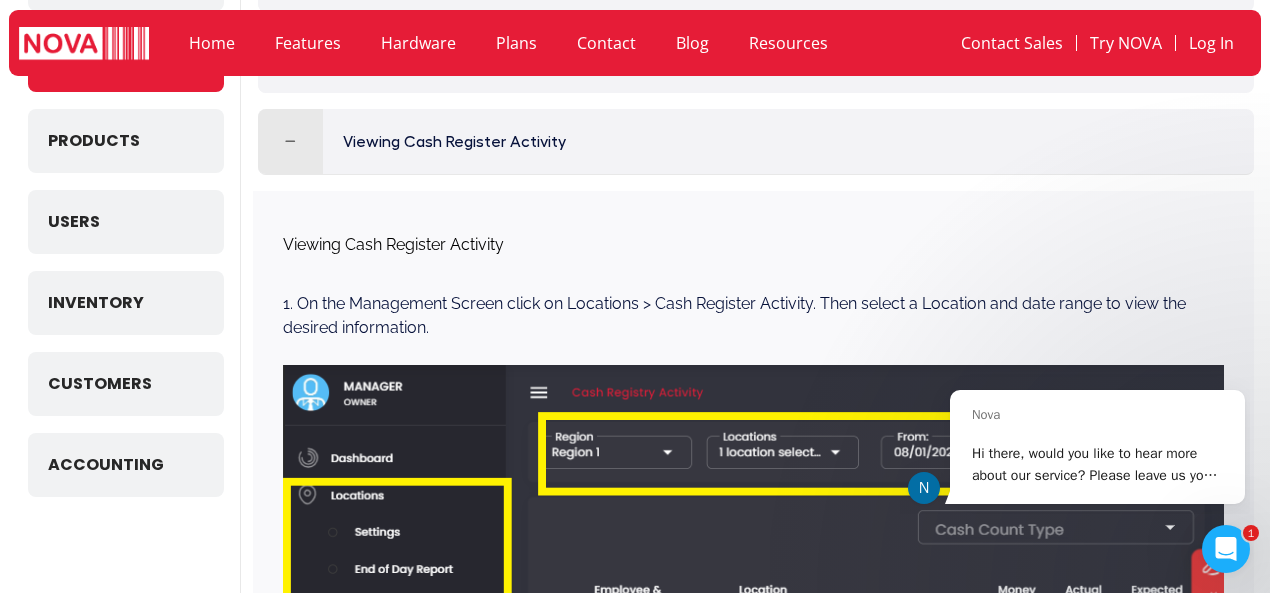 click on "Dashboard
Locations
Products
Users
Inventory
Customers
Accounting" at bounding box center (126, 1503) 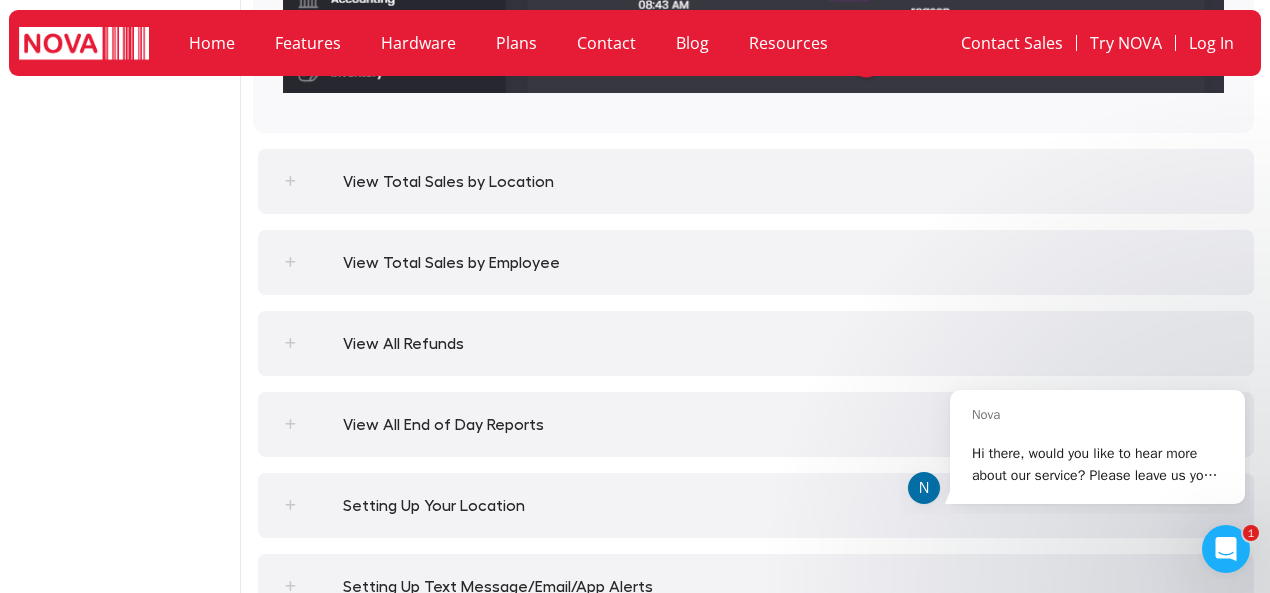 scroll, scrollTop: 1320, scrollLeft: 0, axis: vertical 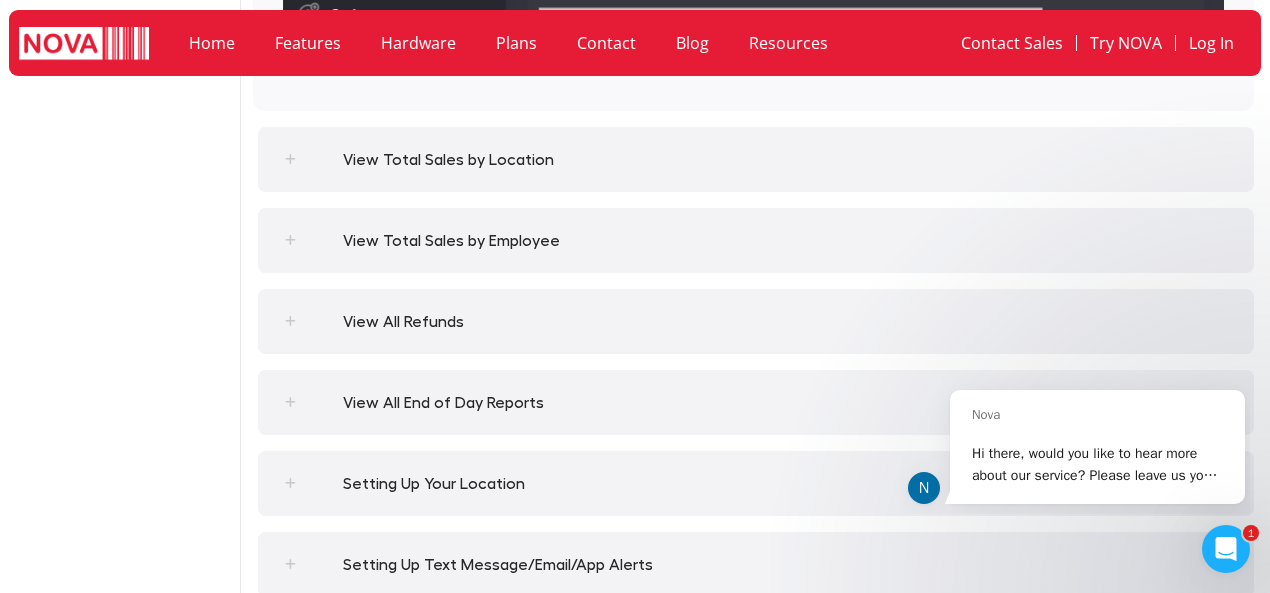 click on "View Total Sales by Location" at bounding box center (448, 160) 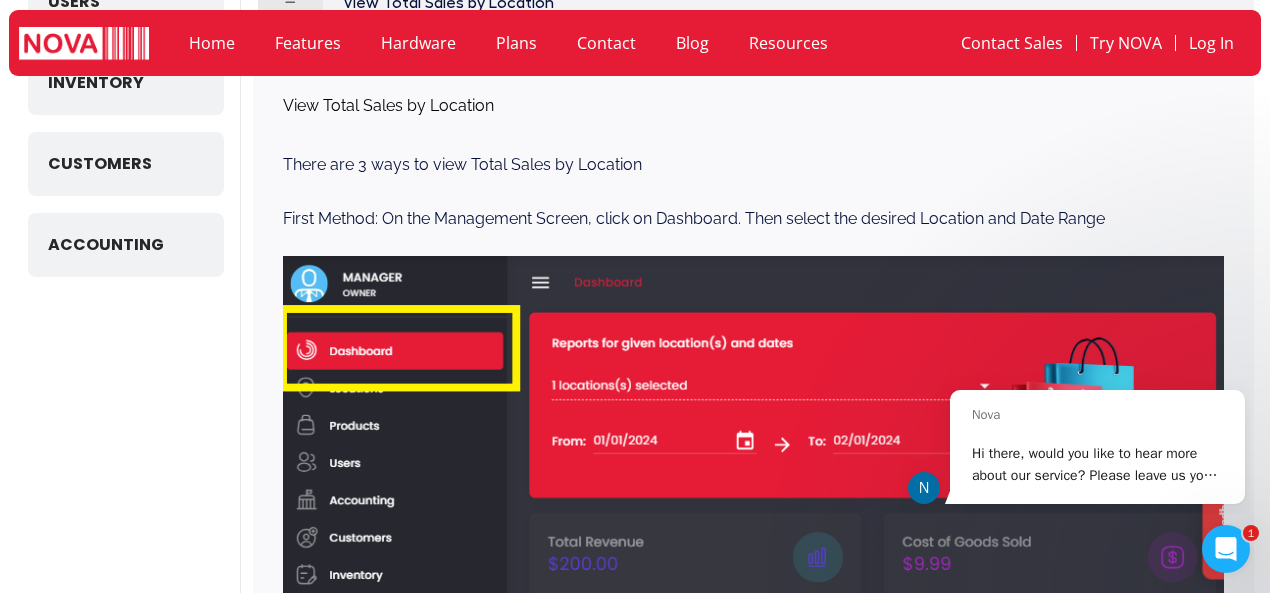 scroll, scrollTop: 700, scrollLeft: 0, axis: vertical 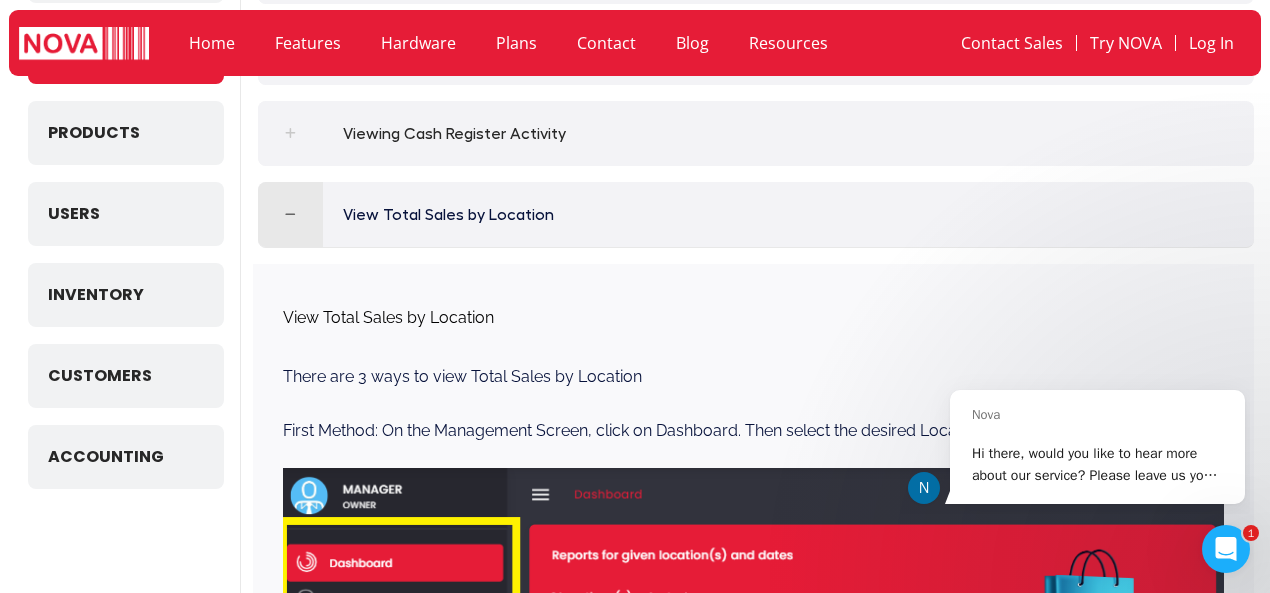 click on "Viewing Total Net Profit
Viewing Total Net Profit
There are 2 options to view Total Net Profit
1.  Option 1:  On the Management Screen click on Locations > Reports. Select the desired date range. The “Total Profit” will be displayed as shown below.
2.  Option 2:  On the Management Screen click on Accounting > Profit/Loss Report. Select the desired date range. The “Total Net Profit” will be displayed as shown below.
Viewing Location Reports
Viewing Location Reports" at bounding box center (747, 2091) 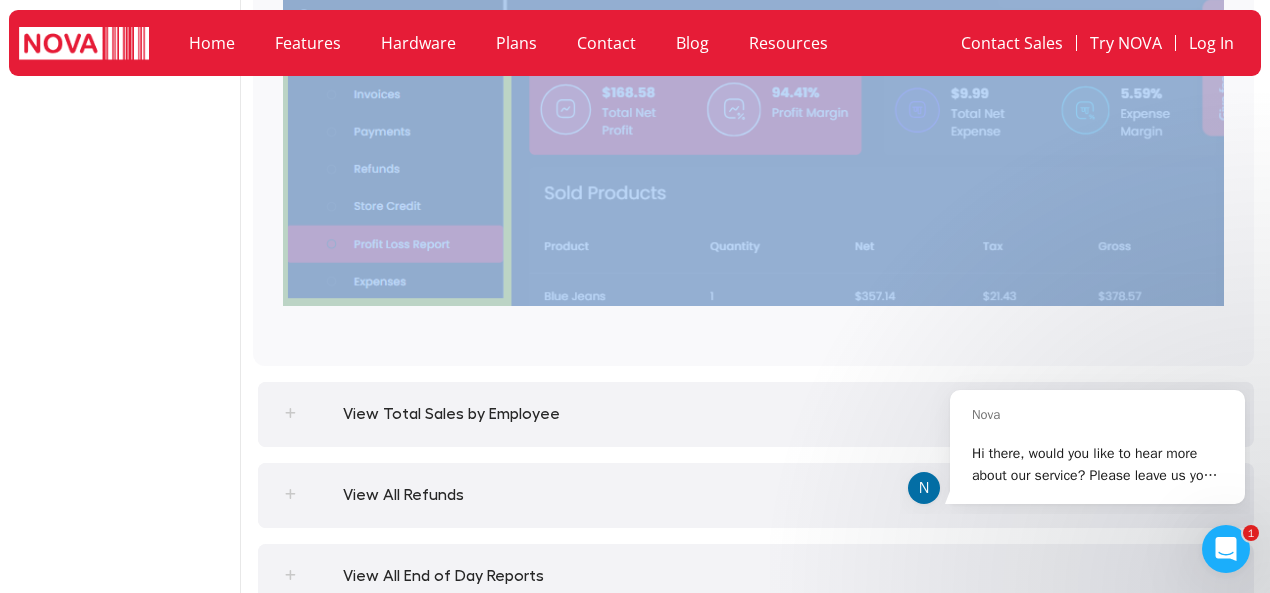 scroll, scrollTop: 2324, scrollLeft: 0, axis: vertical 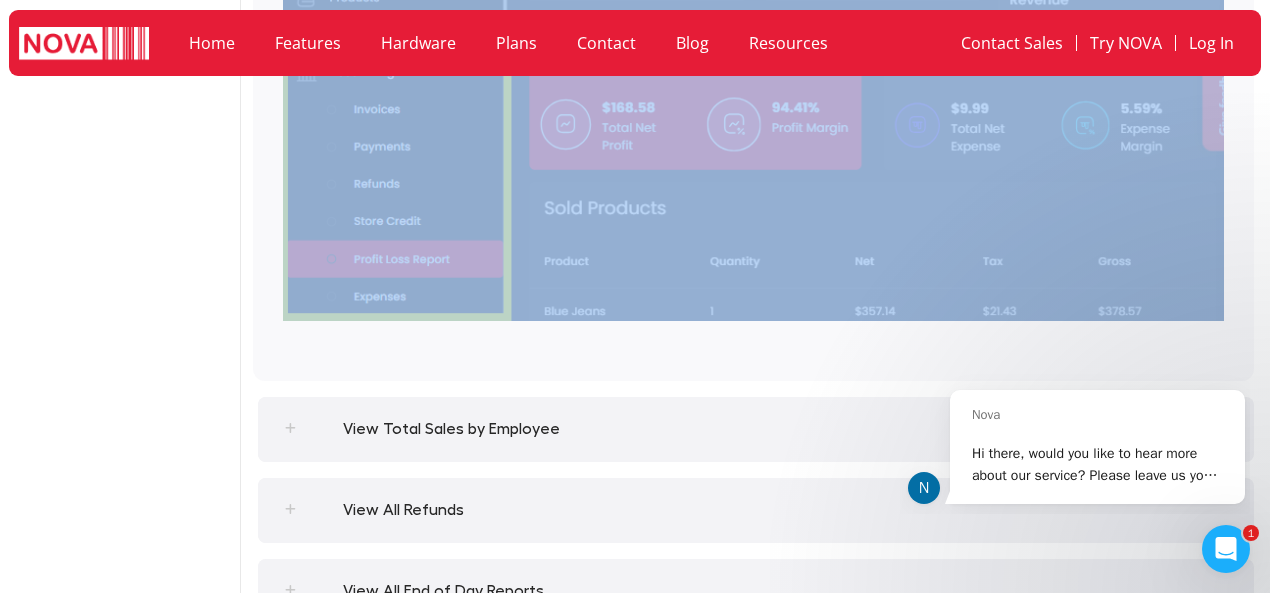 drag, startPoint x: 248, startPoint y: 207, endPoint x: 464, endPoint y: 331, distance: 249.06224 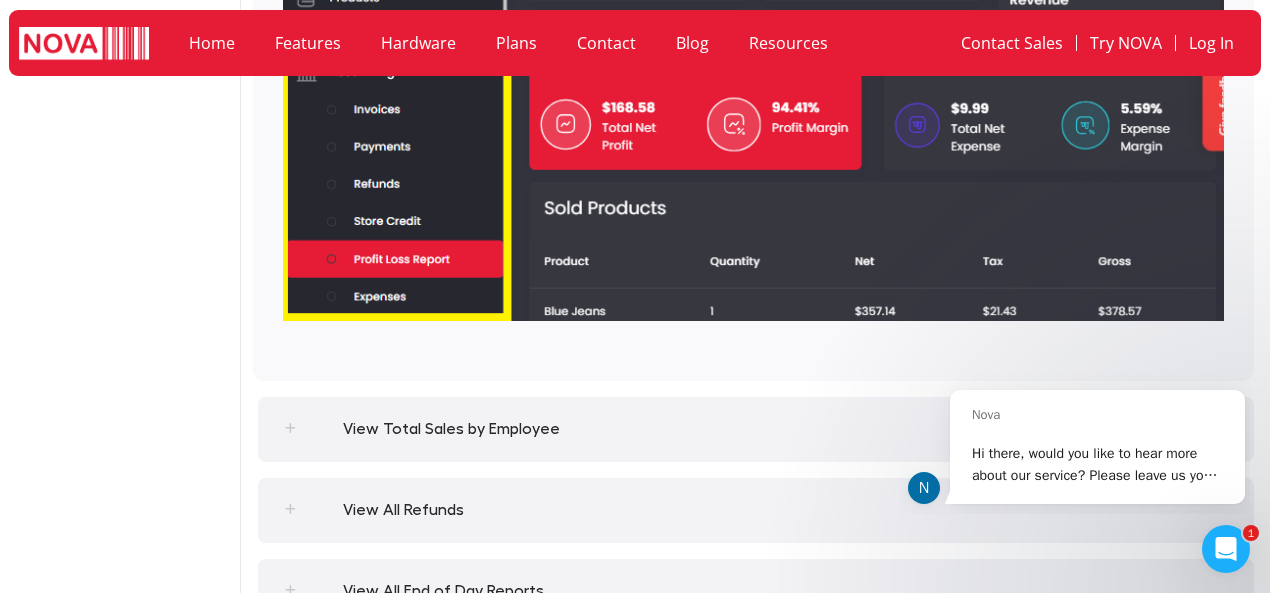 click on "View Total Sales by Employee" at bounding box center (451, 429) 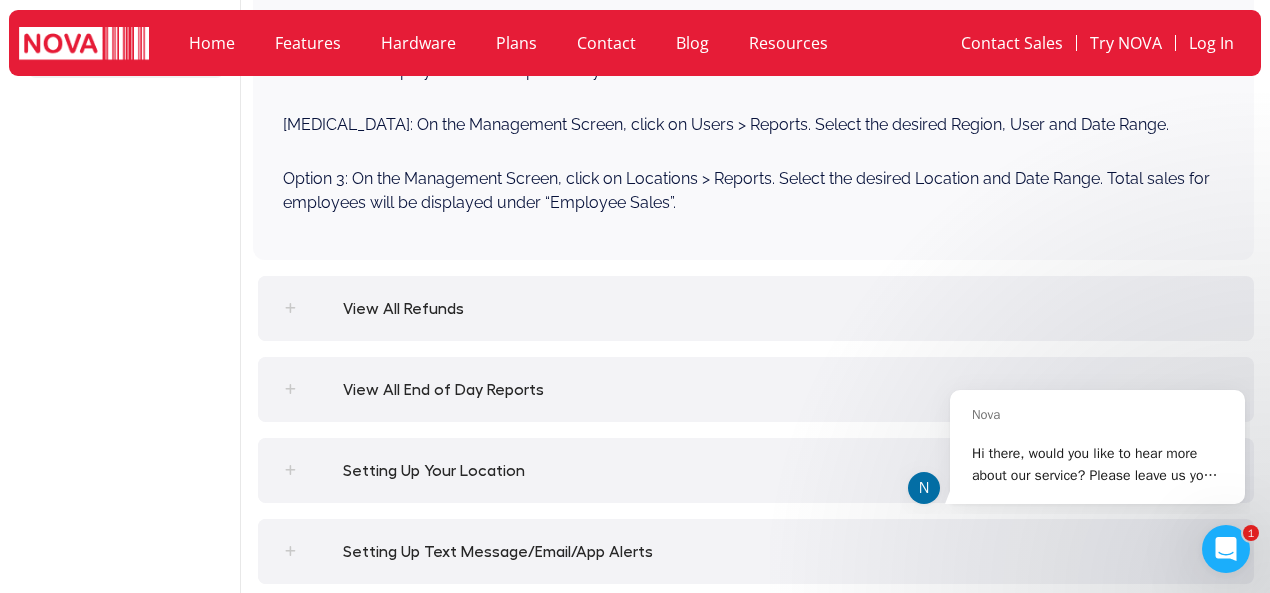 scroll, scrollTop: 781, scrollLeft: 0, axis: vertical 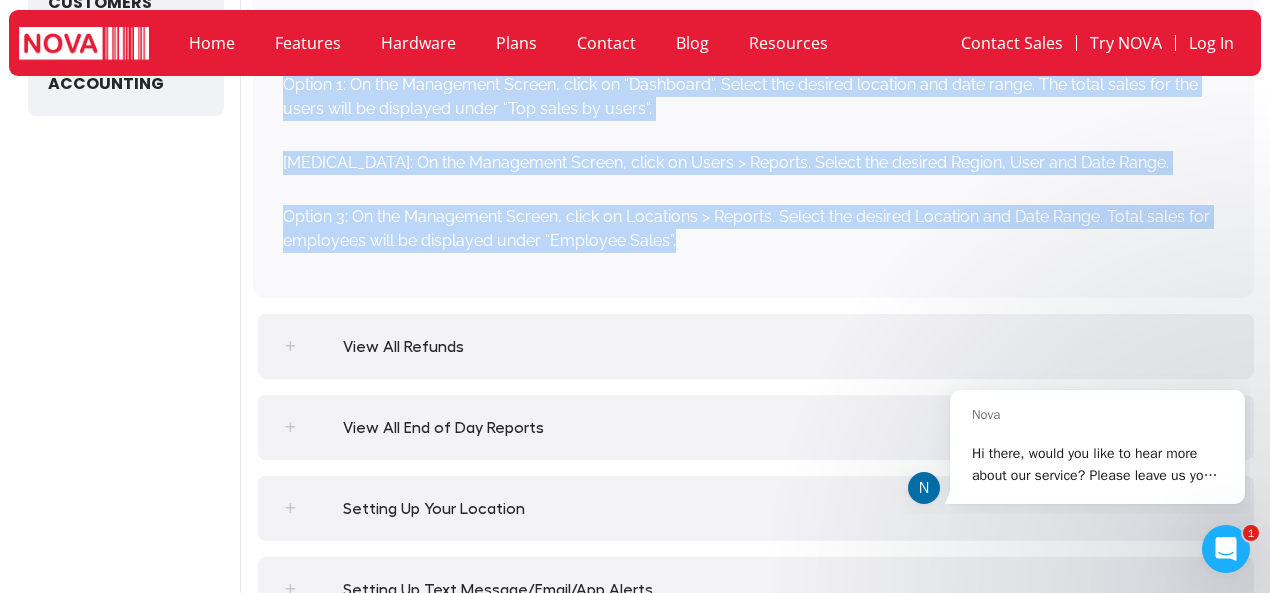 drag, startPoint x: 251, startPoint y: 277, endPoint x: 691, endPoint y: 260, distance: 440.32828 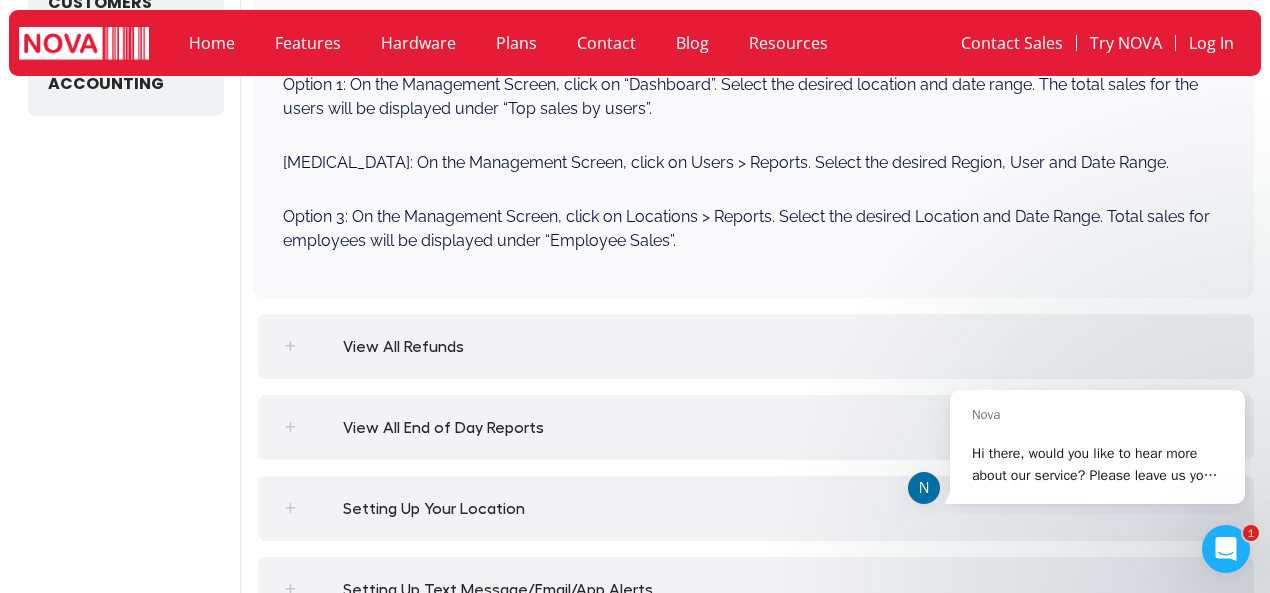 click on "View All Refunds" at bounding box center (403, 347) 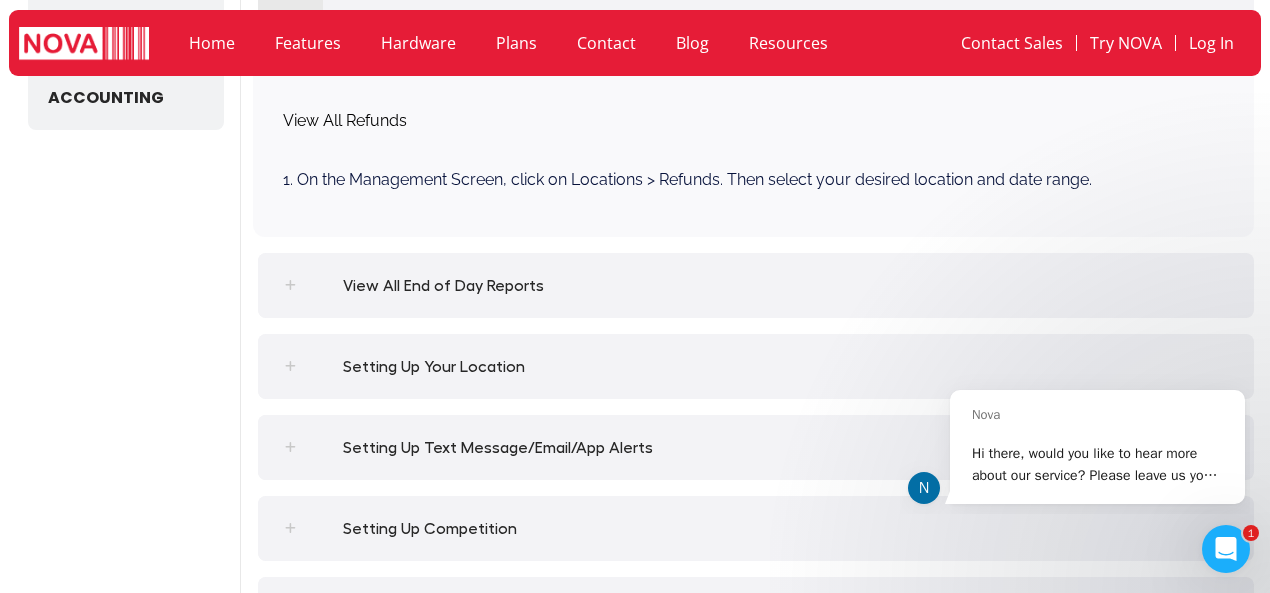 scroll, scrollTop: 862, scrollLeft: 0, axis: vertical 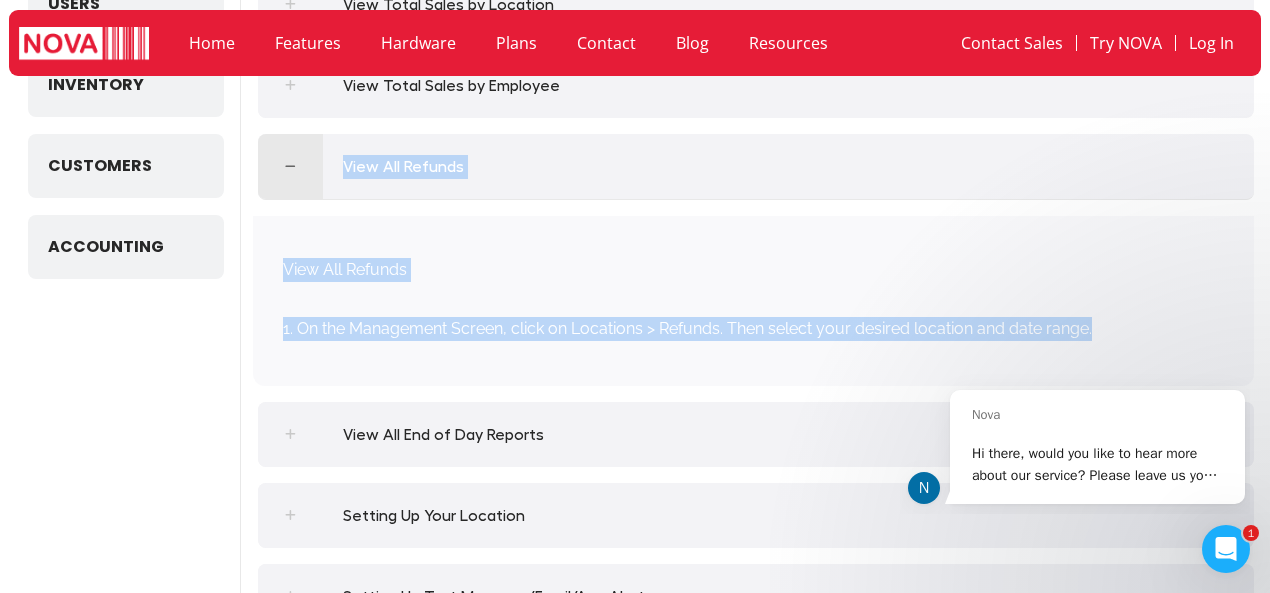 drag, startPoint x: 246, startPoint y: 149, endPoint x: 1104, endPoint y: 330, distance: 876.88367 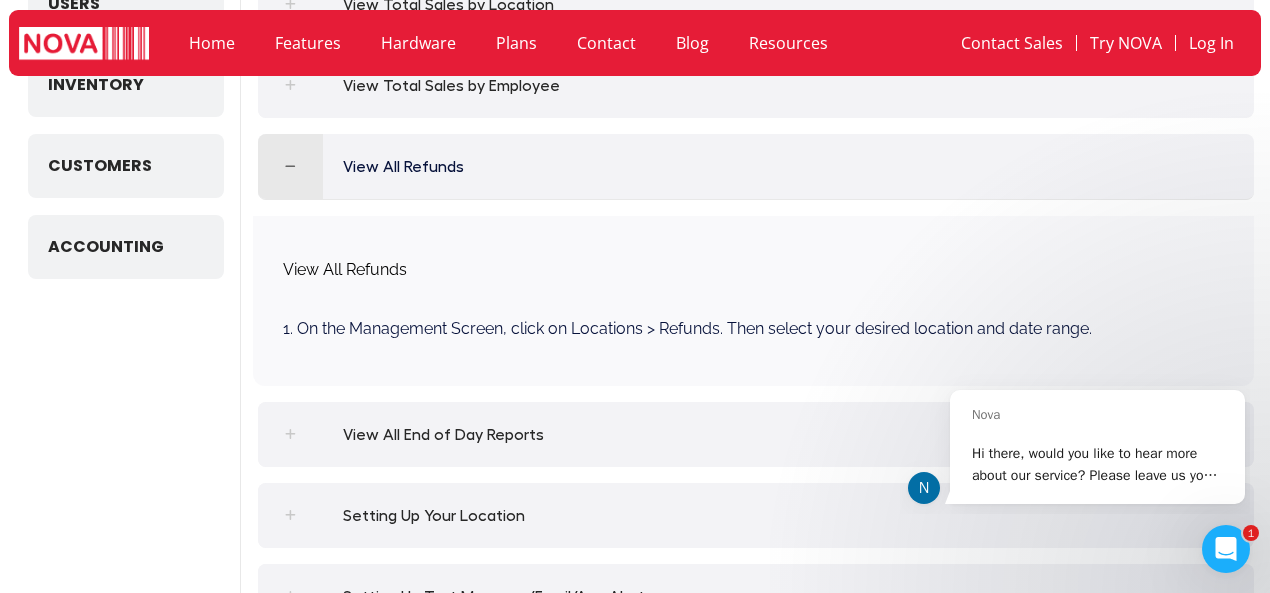 click on "View All End of Day Reports" at bounding box center (443, 435) 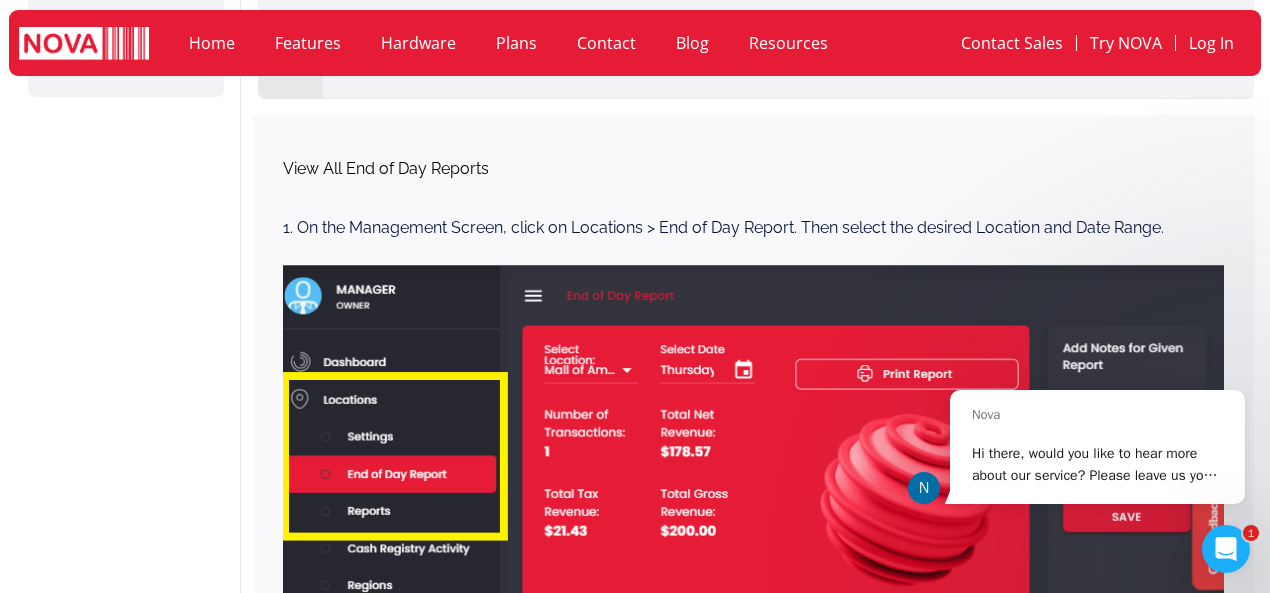 scroll, scrollTop: 943, scrollLeft: 0, axis: vertical 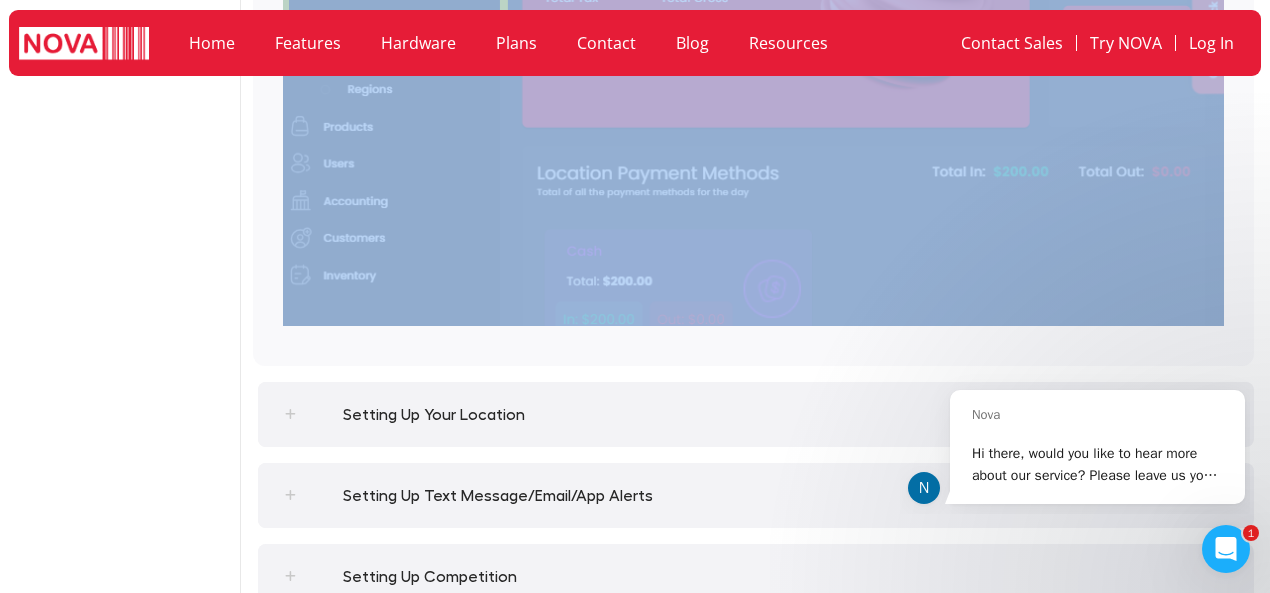 drag, startPoint x: 247, startPoint y: 115, endPoint x: 544, endPoint y: 346, distance: 376.2579 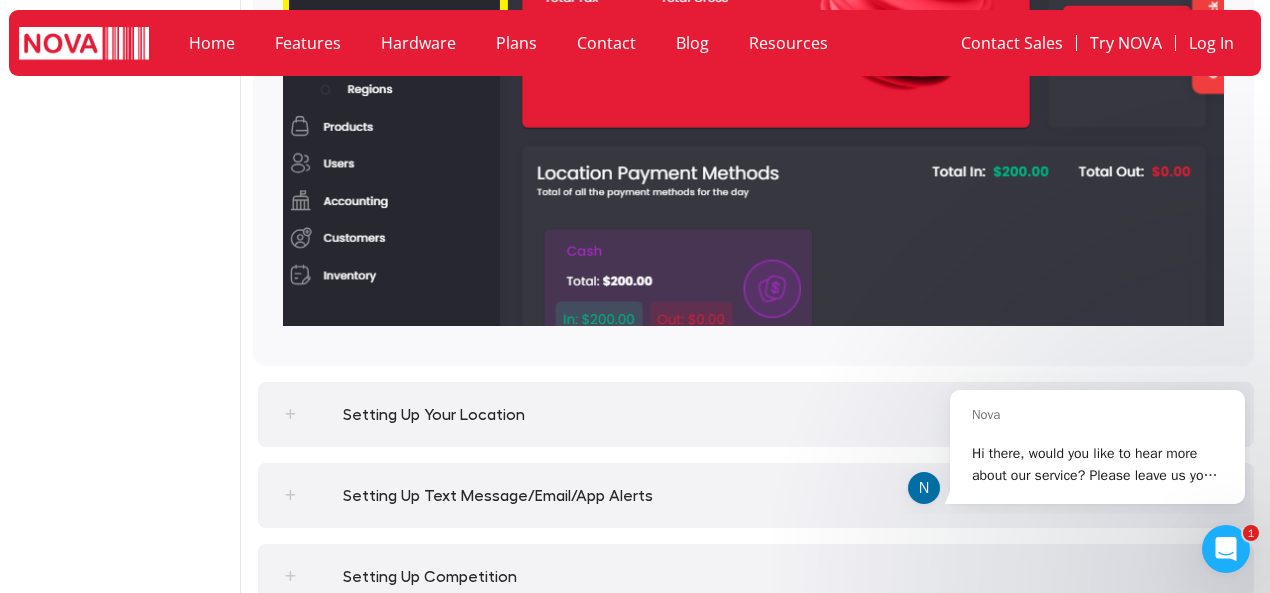 click on "Setting Up Your Location" at bounding box center (434, 415) 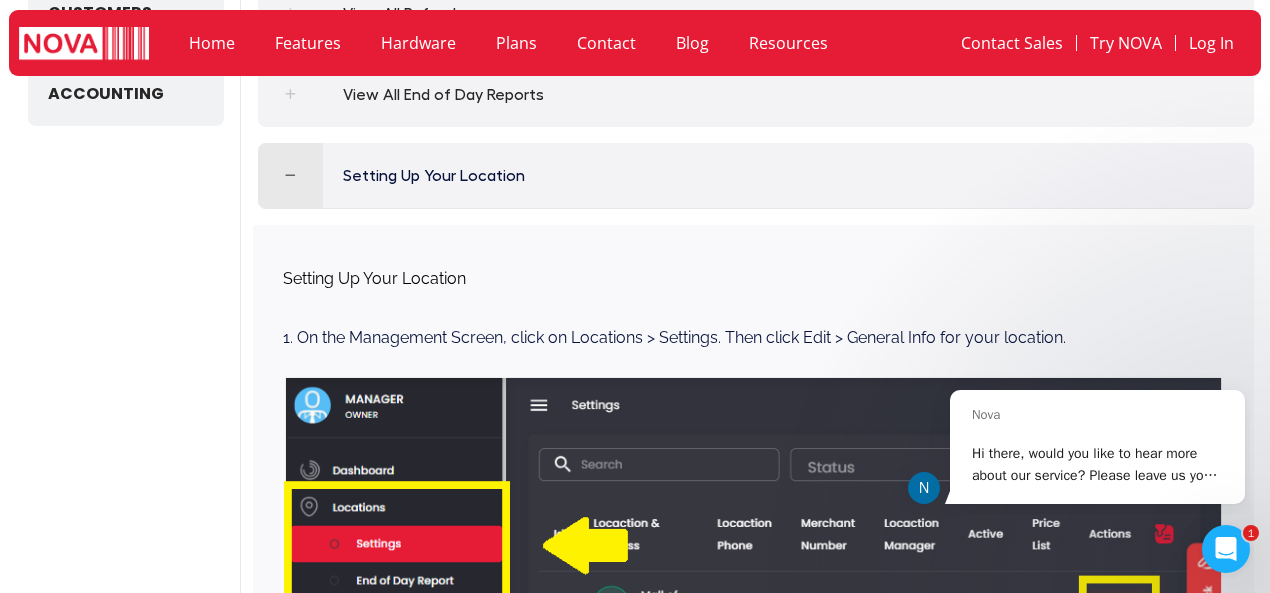 scroll, scrollTop: 862, scrollLeft: 0, axis: vertical 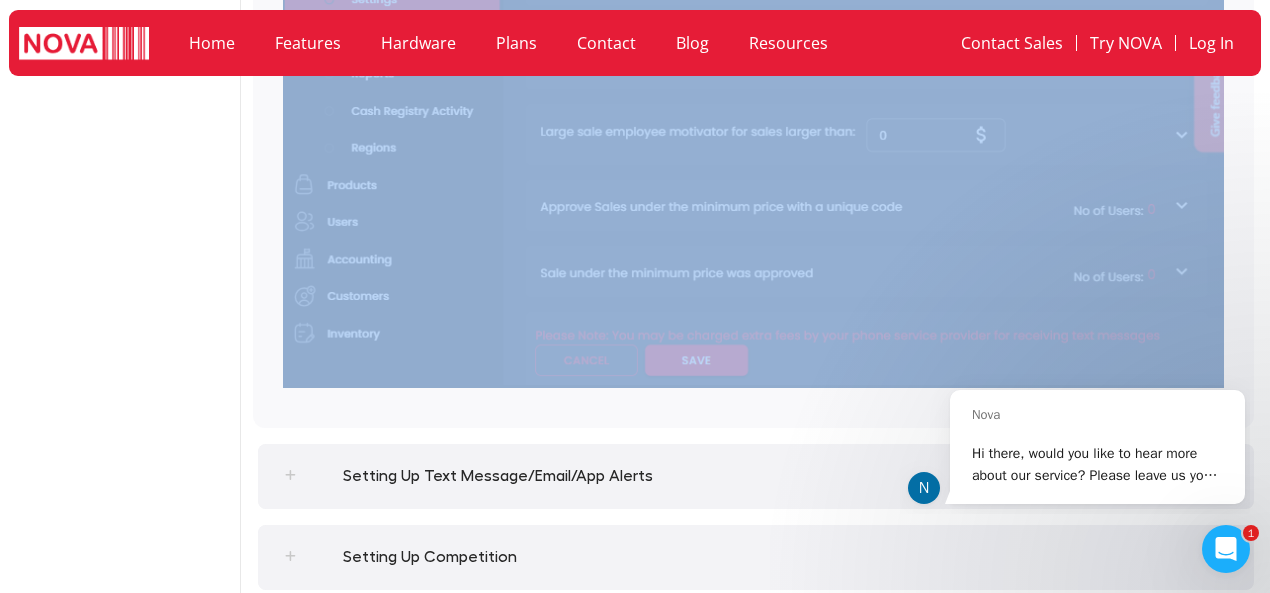 drag, startPoint x: 246, startPoint y: 183, endPoint x: 544, endPoint y: 405, distance: 371.60193 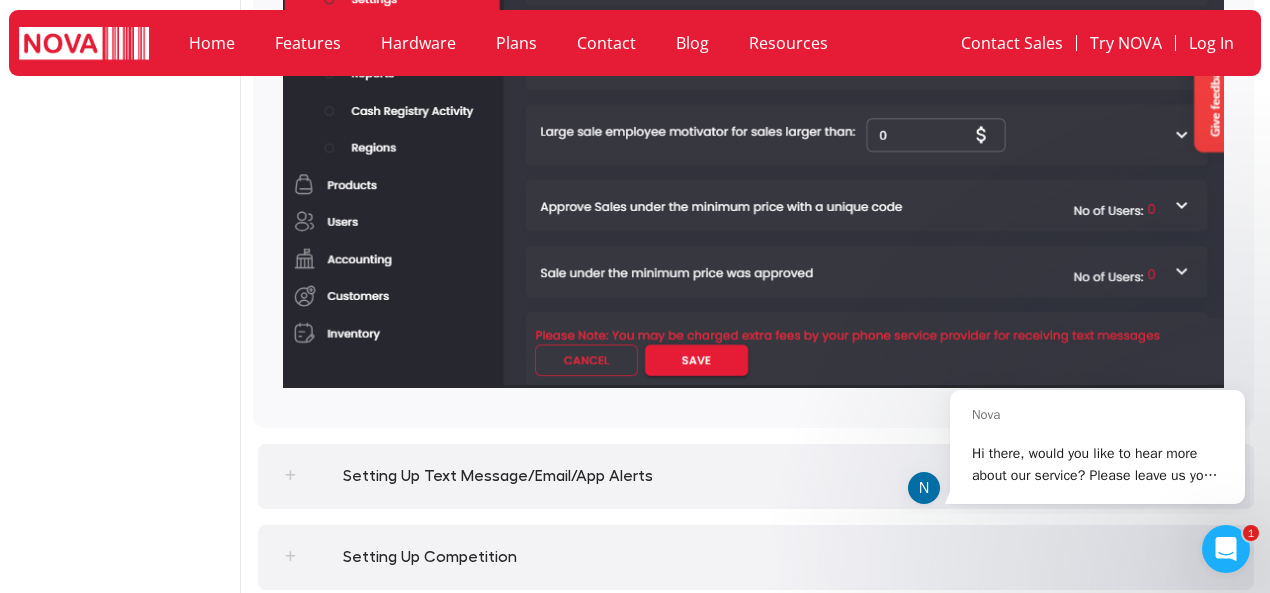 click at bounding box center [290, 476] 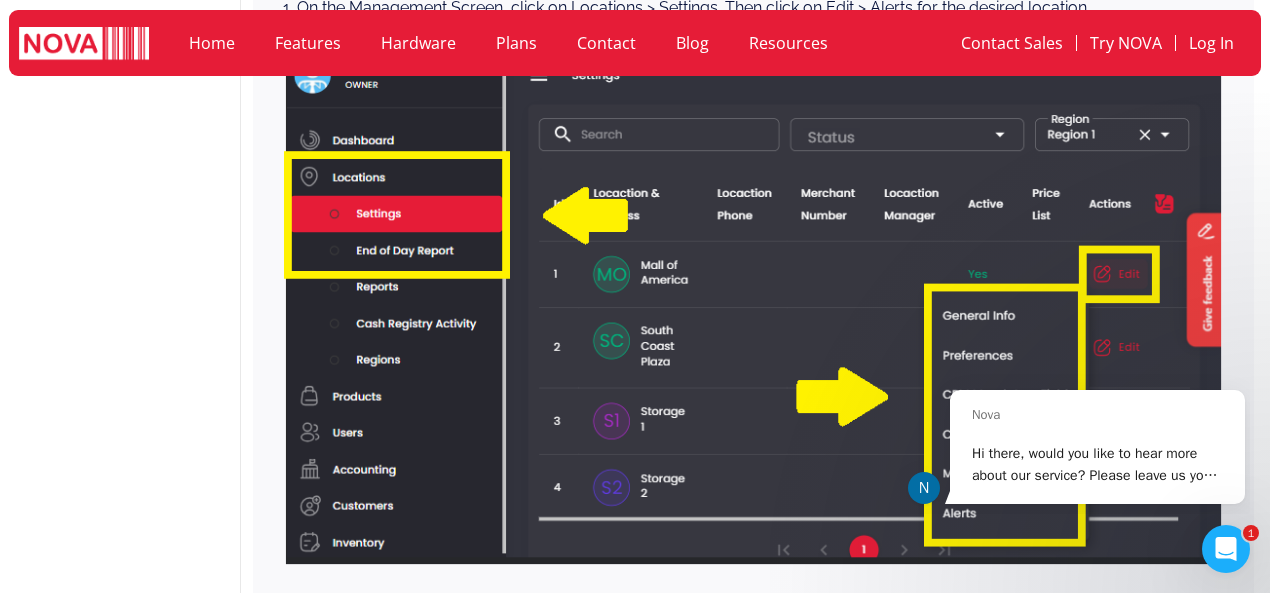 scroll, scrollTop: 1105, scrollLeft: 0, axis: vertical 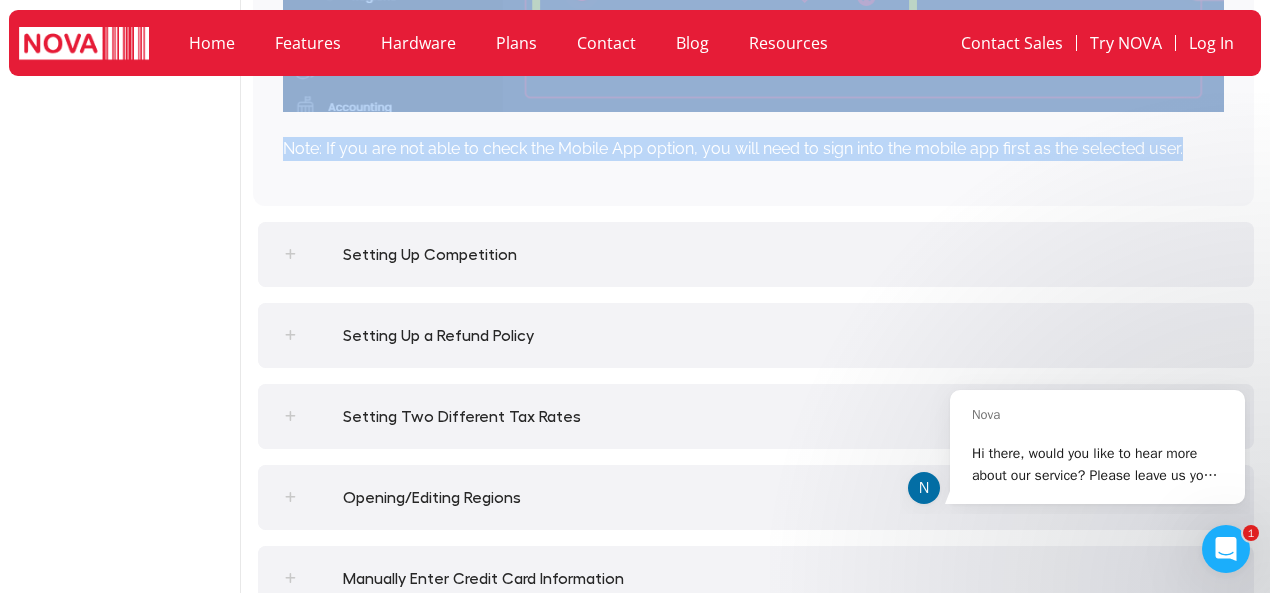 drag, startPoint x: 271, startPoint y: 355, endPoint x: 386, endPoint y: 197, distance: 195.42006 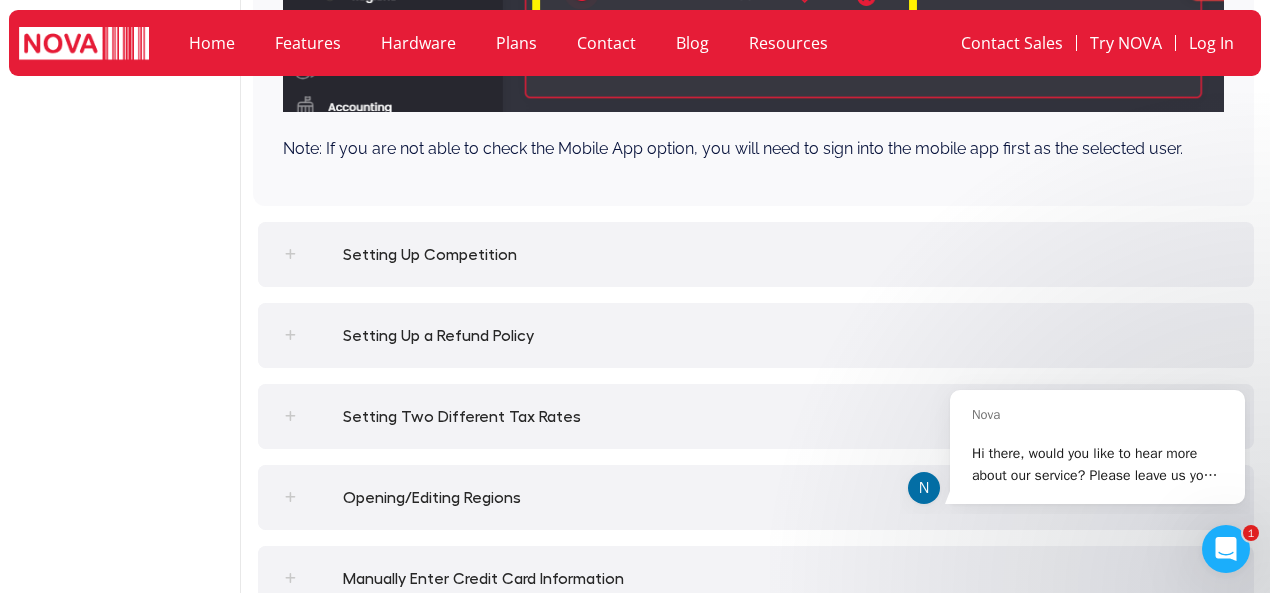click on "Setting Up Competition" at bounding box center (430, 255) 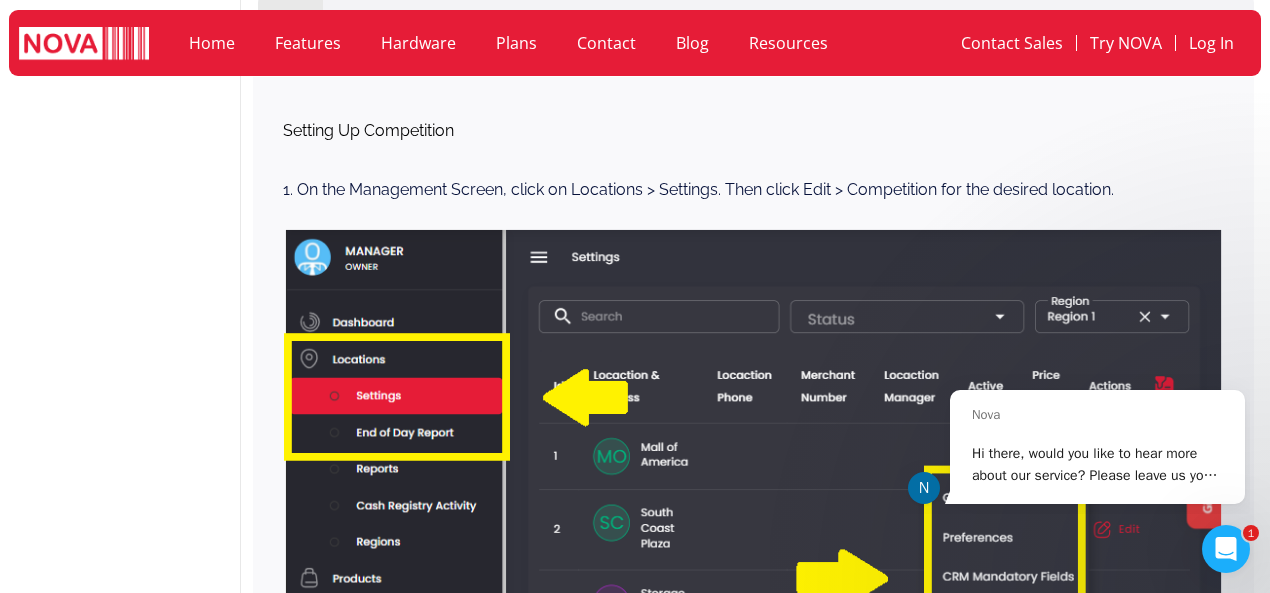 scroll, scrollTop: 1186, scrollLeft: 0, axis: vertical 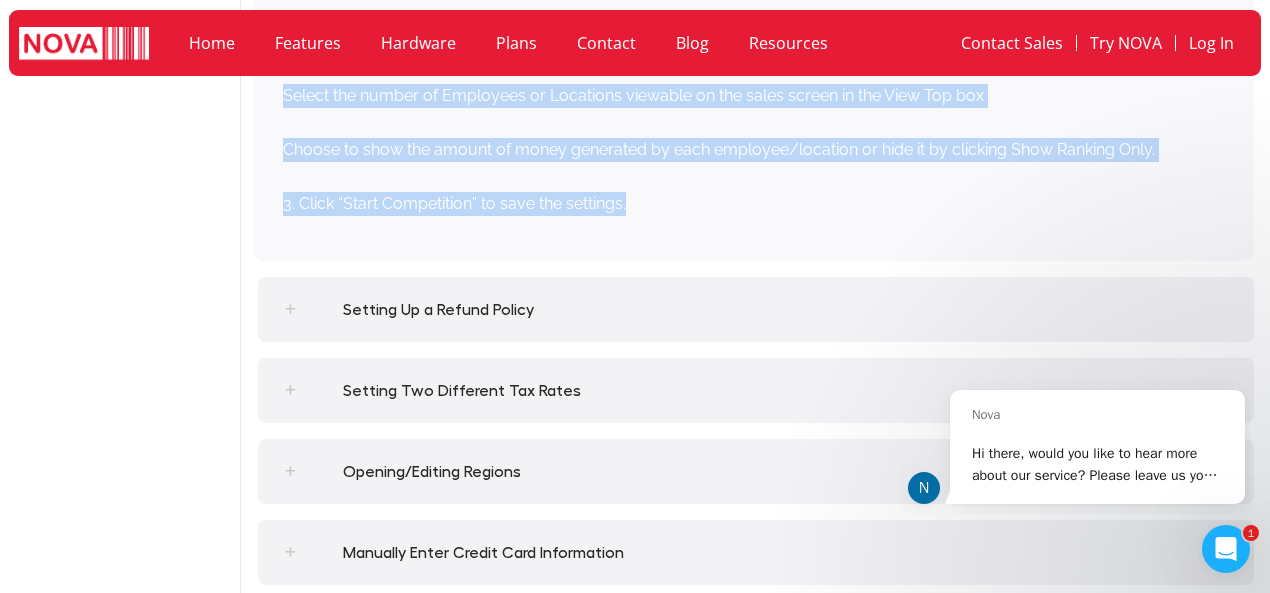 drag, startPoint x: 276, startPoint y: 327, endPoint x: 660, endPoint y: 223, distance: 397.83414 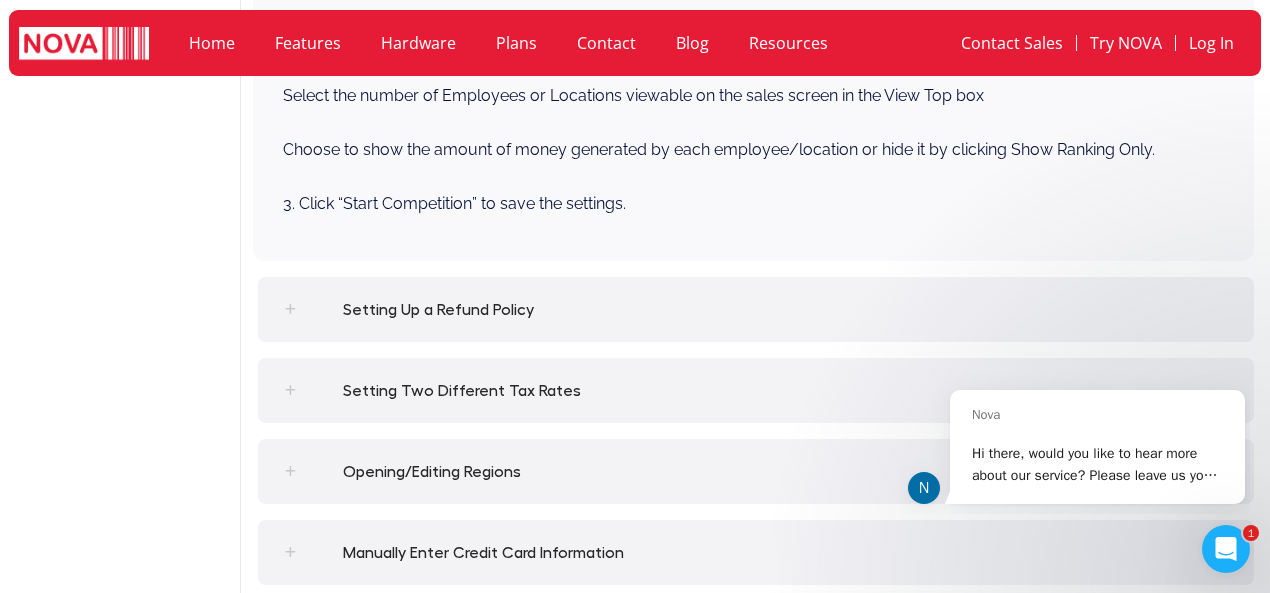 click on "Setting Up a Refund Policy" at bounding box center (438, 310) 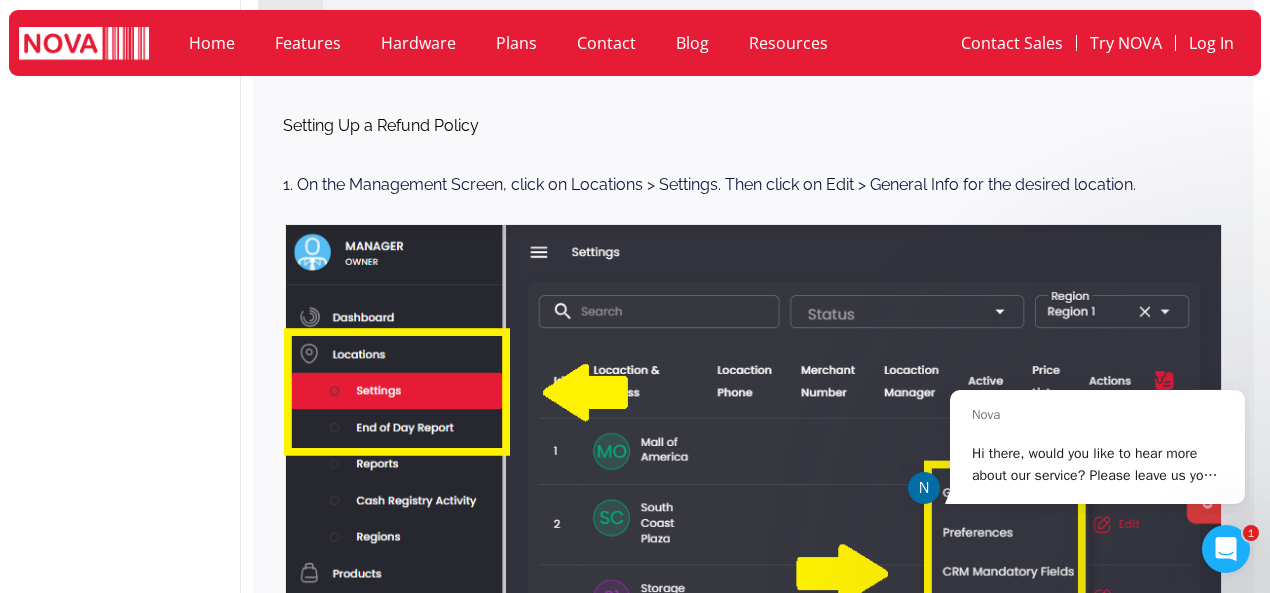 scroll, scrollTop: 1267, scrollLeft: 0, axis: vertical 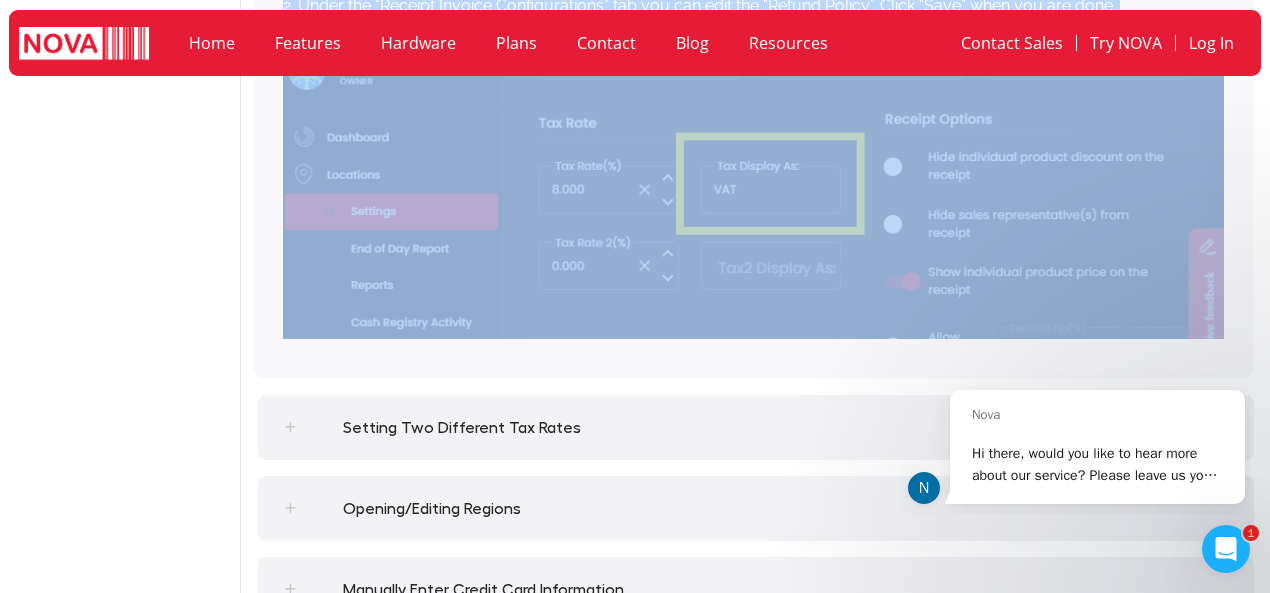 drag, startPoint x: 250, startPoint y: 283, endPoint x: 525, endPoint y: 367, distance: 287.54303 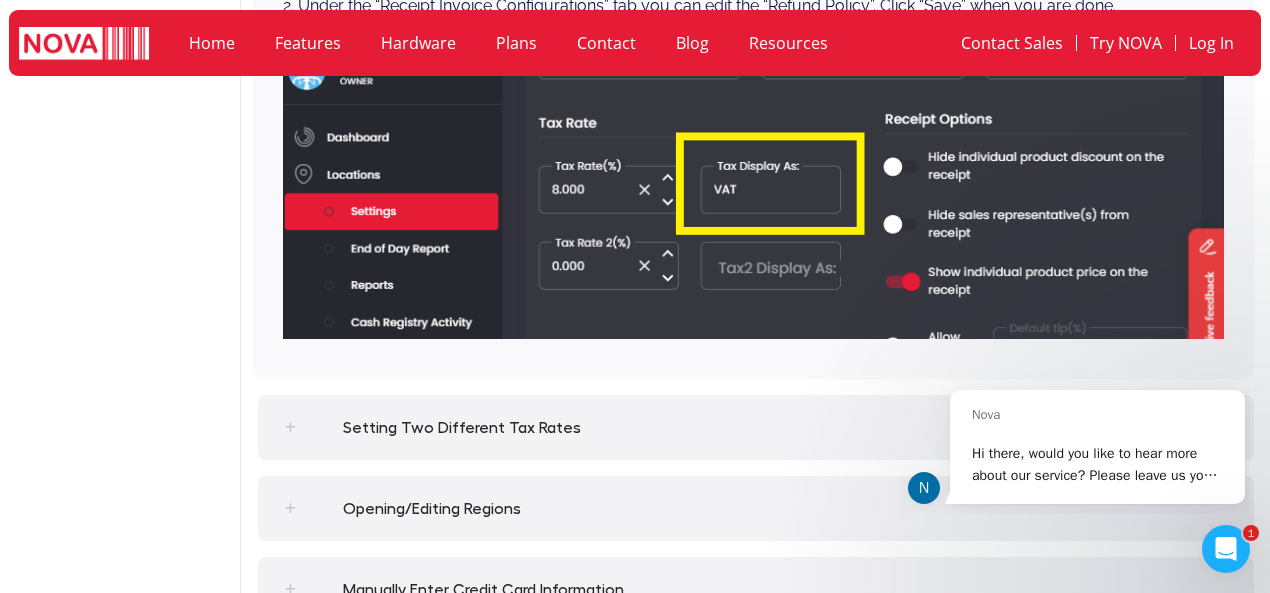 click on "Setting Two Different Tax Rates" at bounding box center [462, 428] 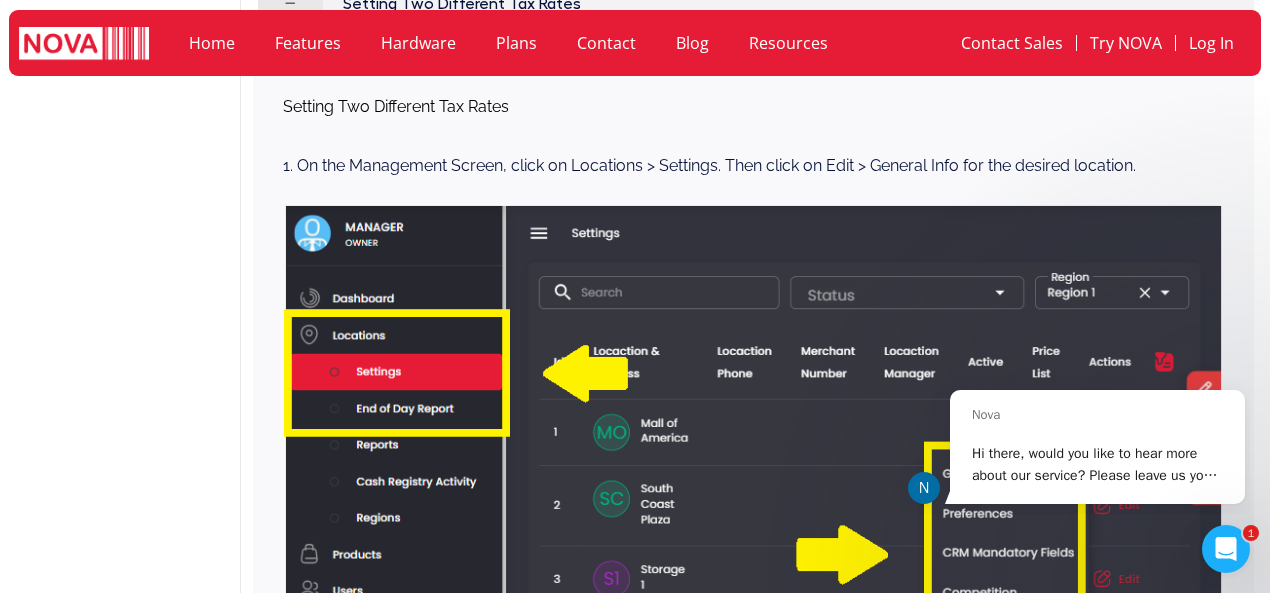 scroll, scrollTop: 1348, scrollLeft: 0, axis: vertical 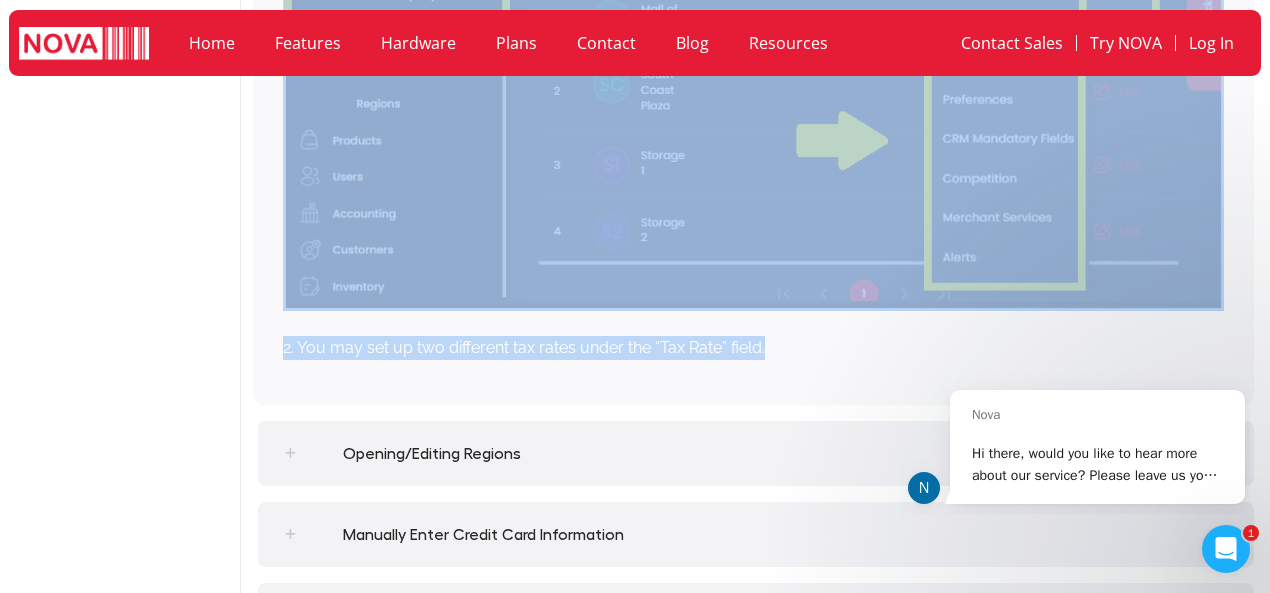 drag, startPoint x: 248, startPoint y: 156, endPoint x: 790, endPoint y: 383, distance: 587.6164 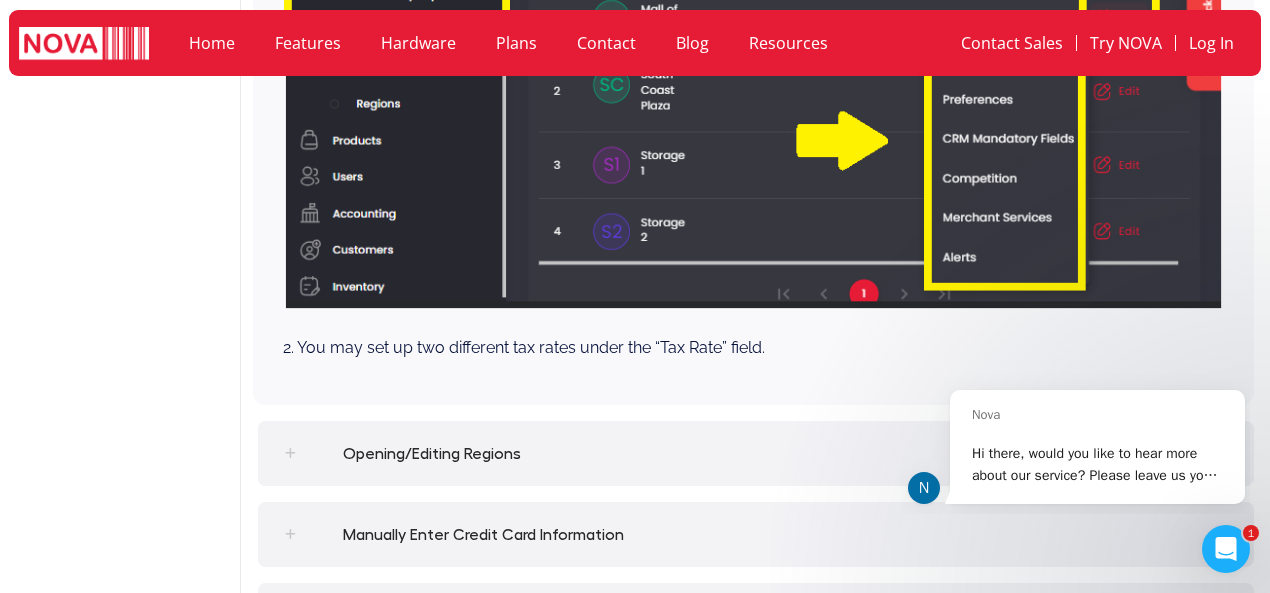 click on "Opening/Editing Regions" at bounding box center [432, 454] 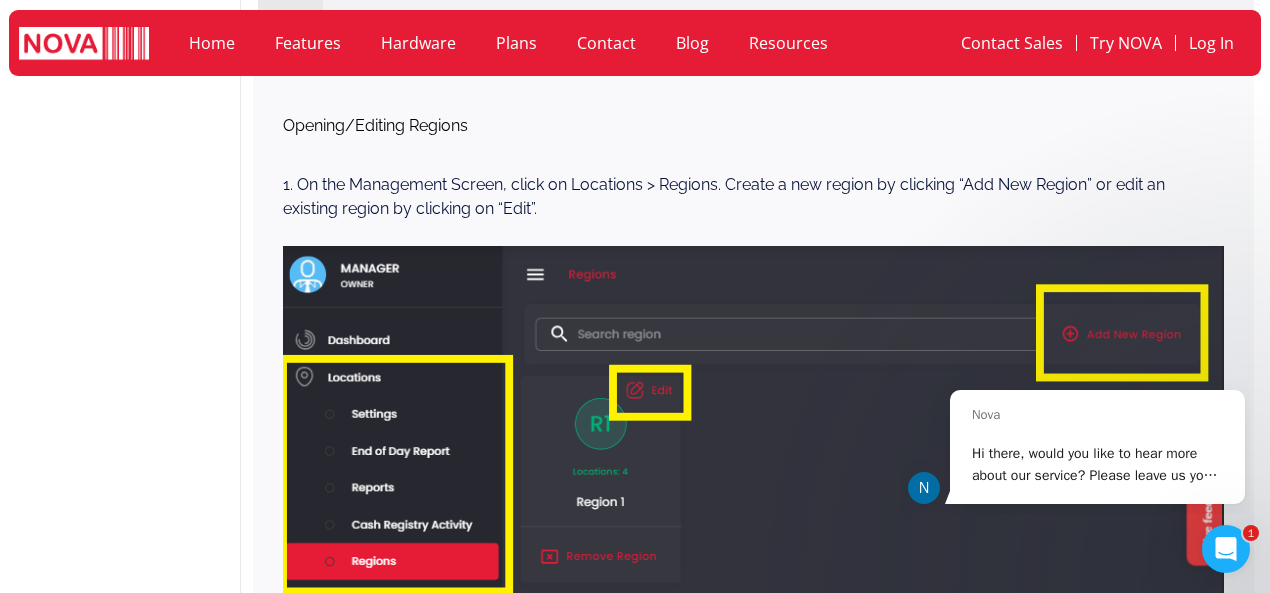 scroll, scrollTop: 1429, scrollLeft: 0, axis: vertical 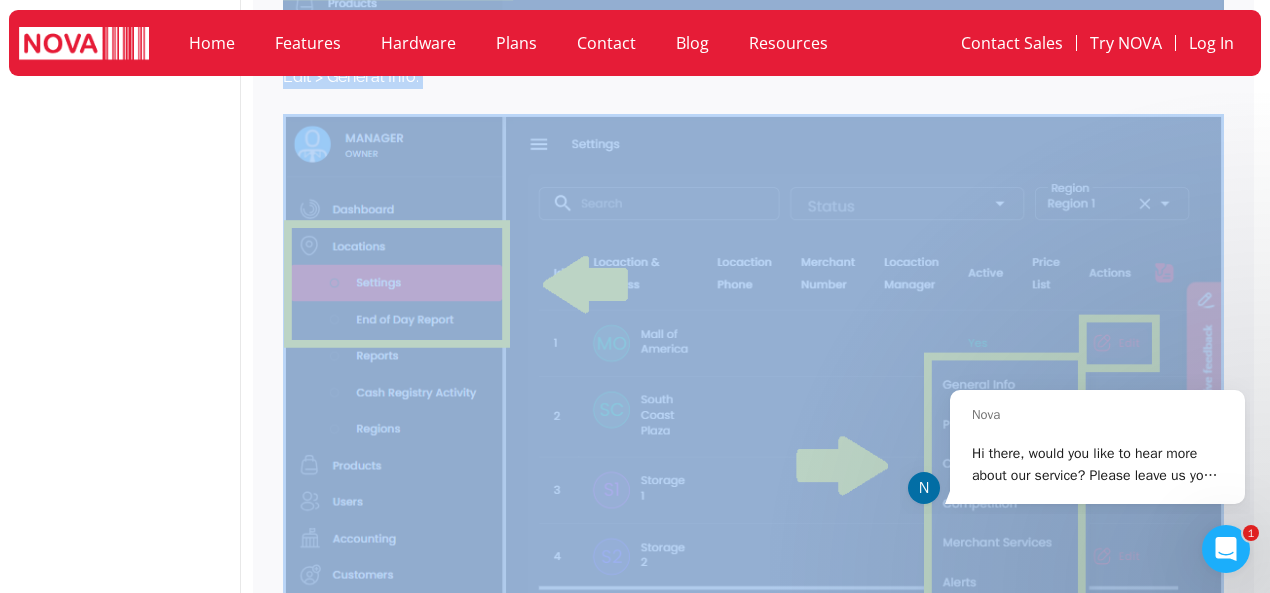 drag, startPoint x: 269, startPoint y: 268, endPoint x: 417, endPoint y: 175, distance: 174.79416 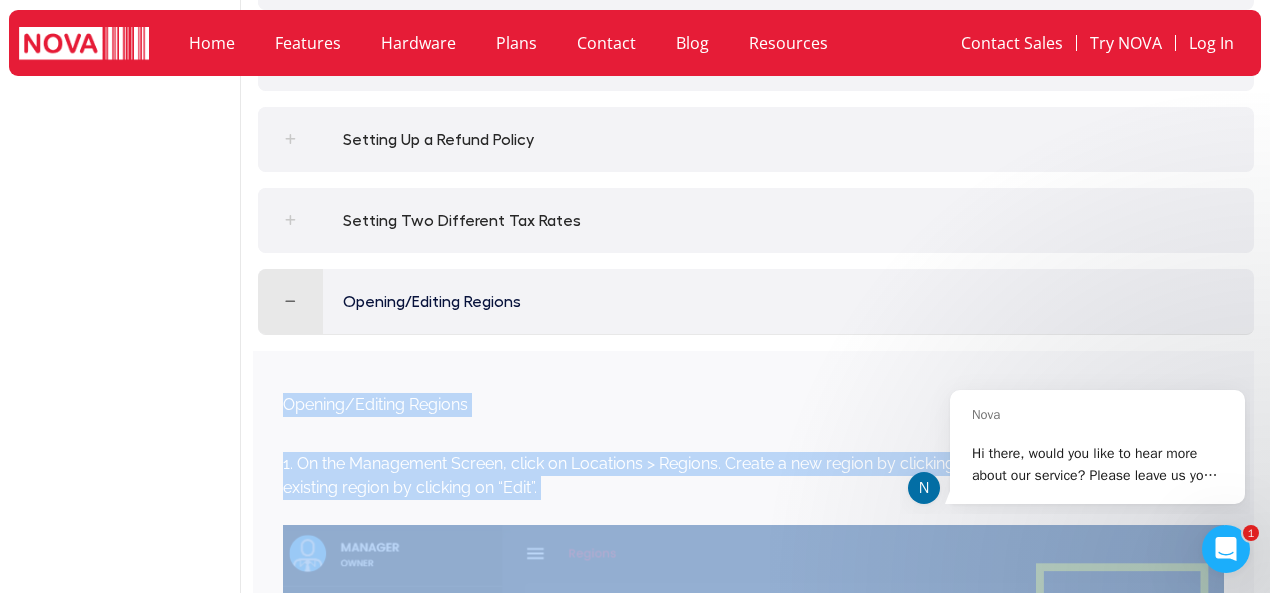 scroll, scrollTop: 1144, scrollLeft: 0, axis: vertical 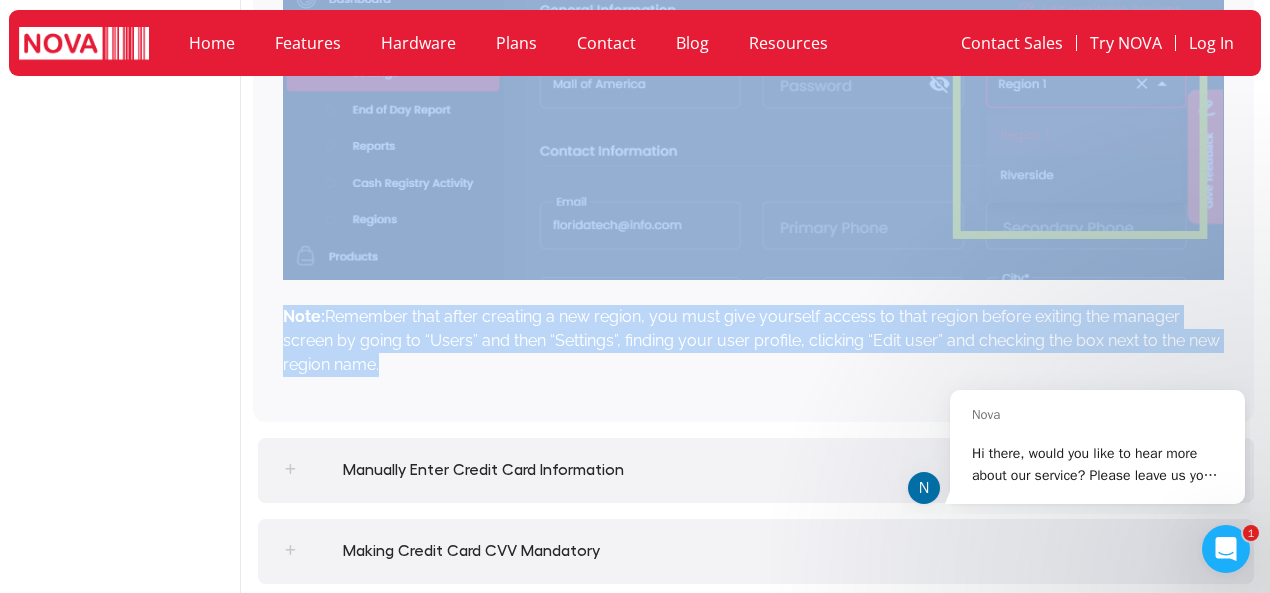 drag, startPoint x: 250, startPoint y: 298, endPoint x: 590, endPoint y: 385, distance: 350.9544 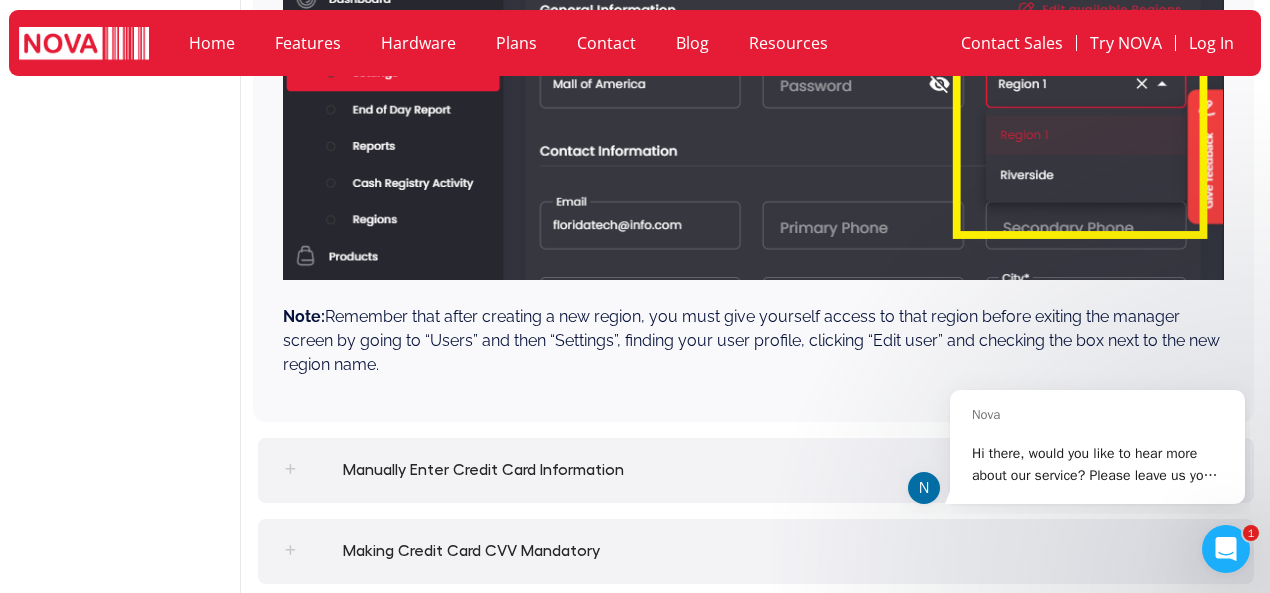 click on "Manually Enter Credit Card Information" at bounding box center (483, 470) 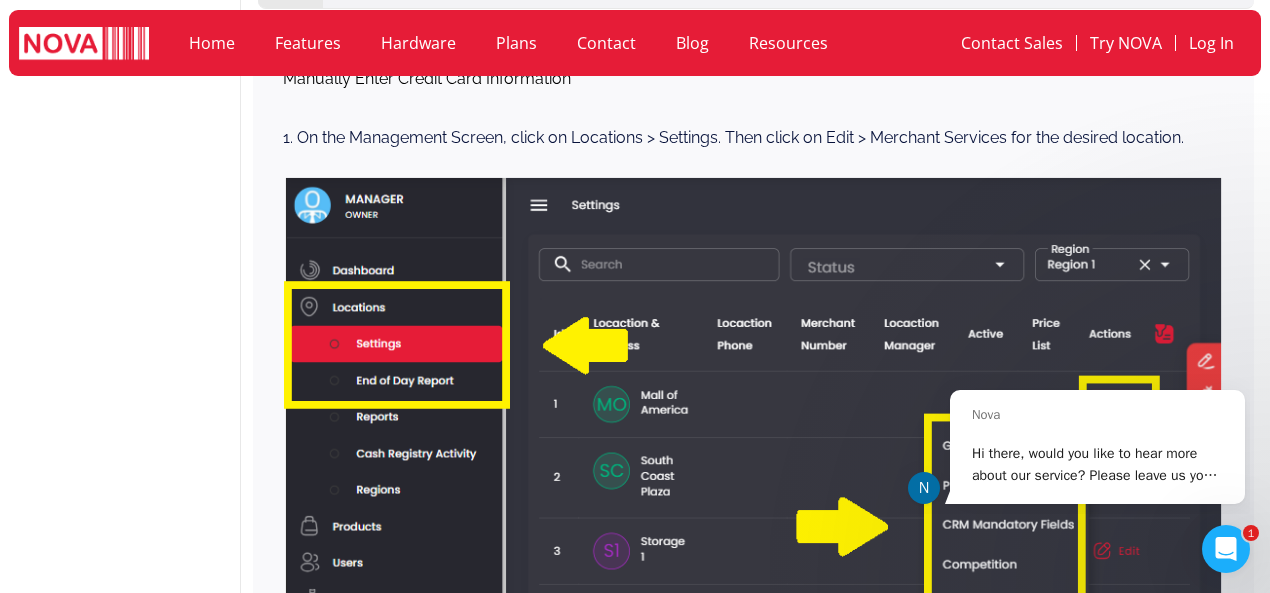 scroll, scrollTop: 1510, scrollLeft: 0, axis: vertical 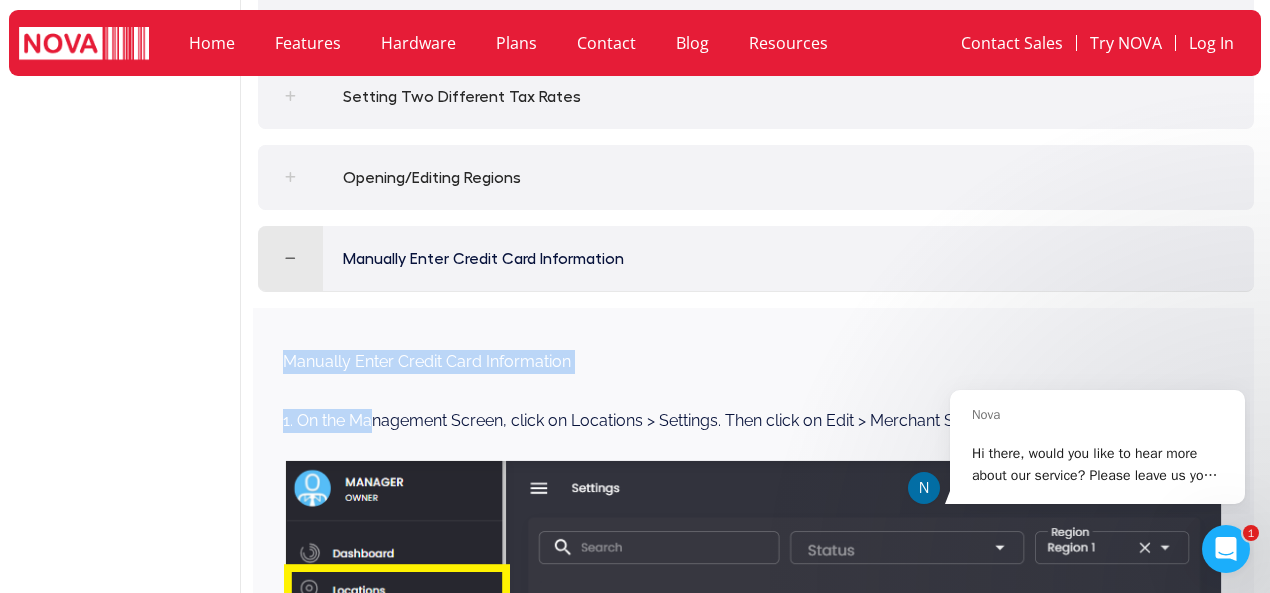 drag, startPoint x: 272, startPoint y: 345, endPoint x: 363, endPoint y: 409, distance: 111.25197 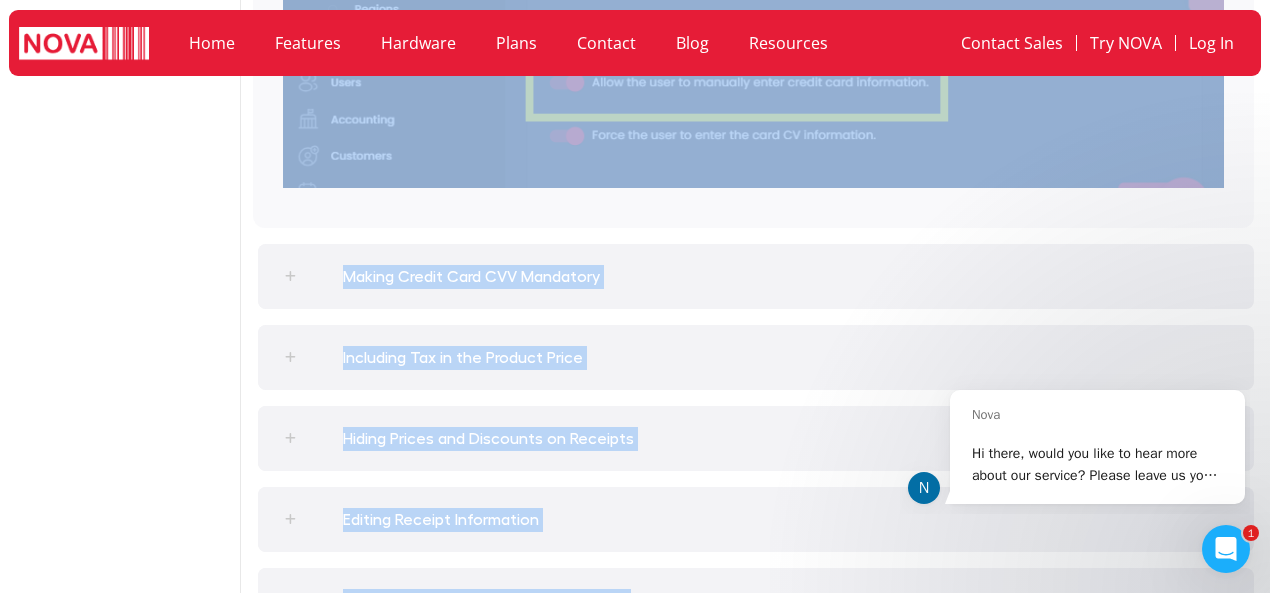 scroll, scrollTop: 2656, scrollLeft: 0, axis: vertical 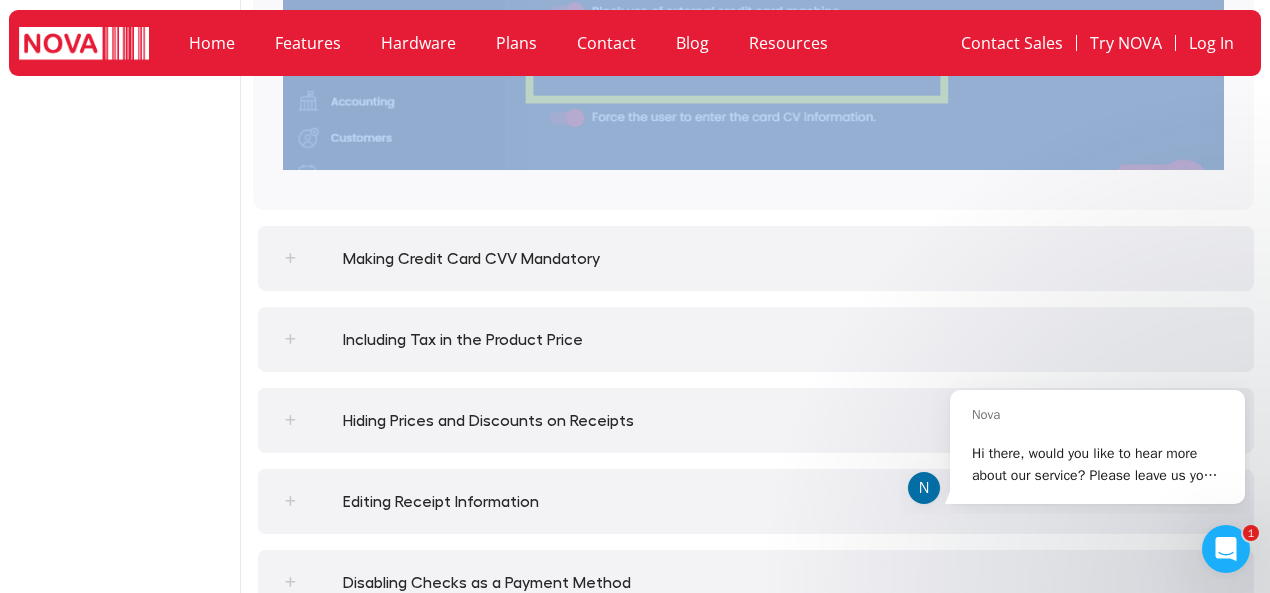 drag, startPoint x: 253, startPoint y: 237, endPoint x: 566, endPoint y: 207, distance: 314.43442 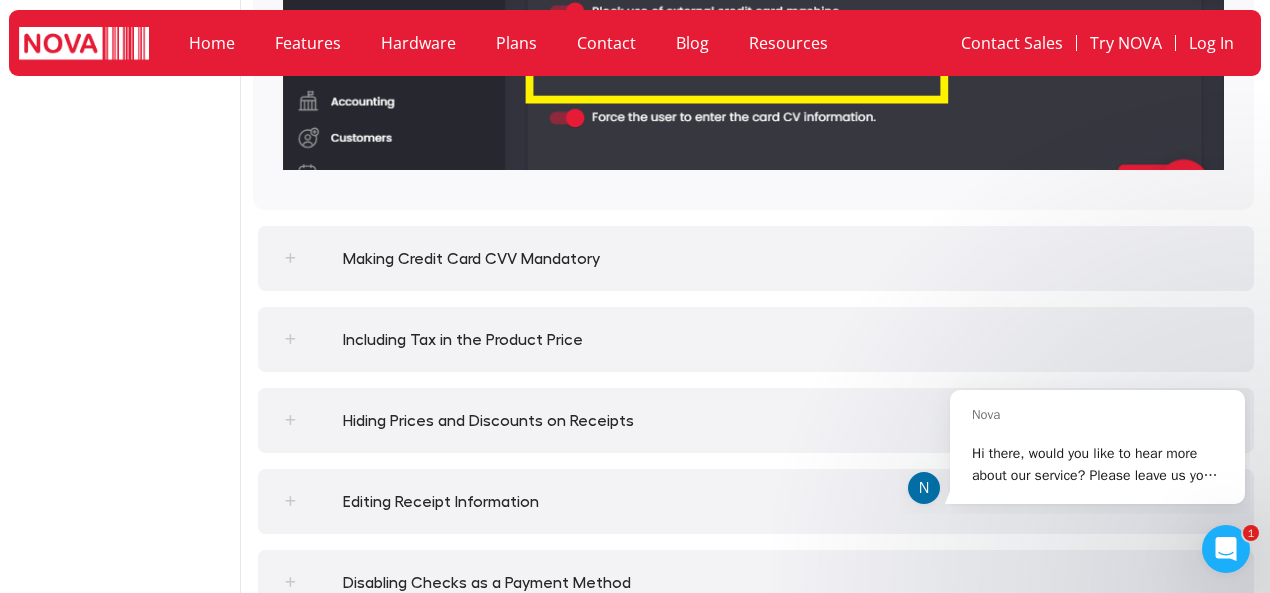 click on "Making Credit Card CVV Mandatory" at bounding box center (471, 259) 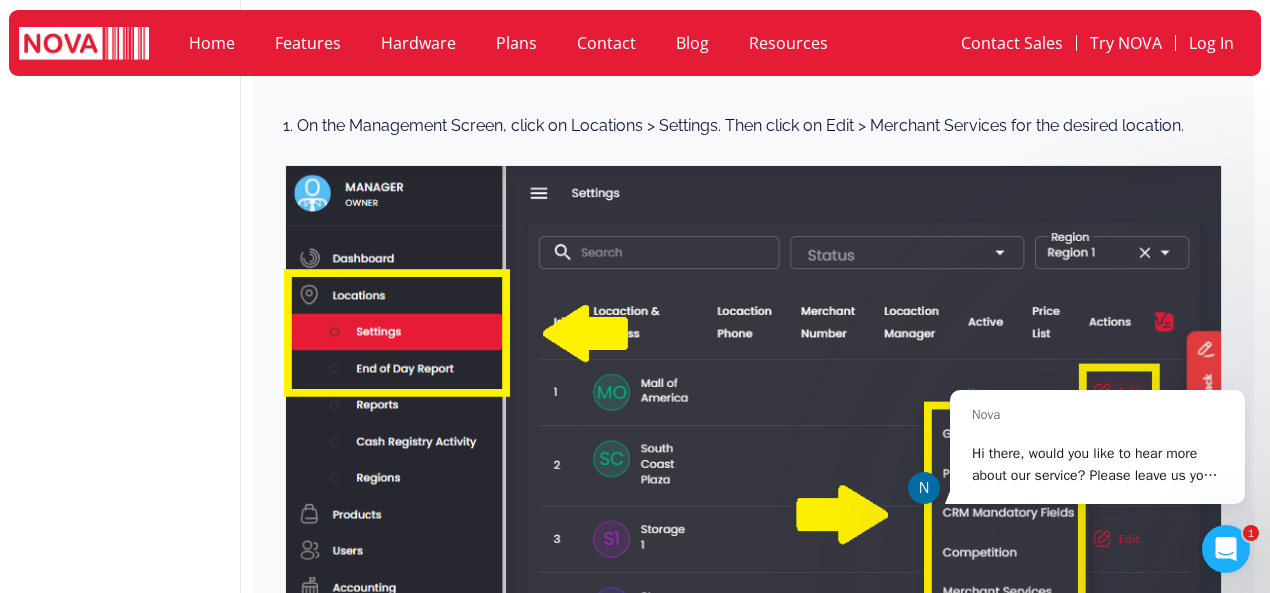 scroll, scrollTop: 1591, scrollLeft: 0, axis: vertical 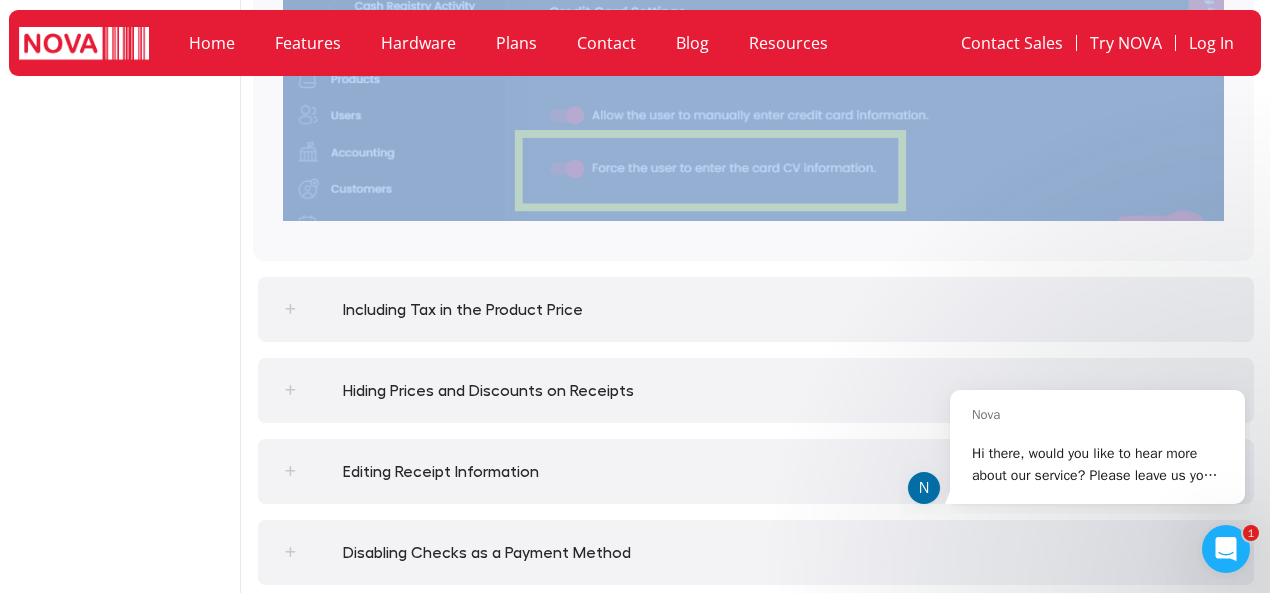 drag, startPoint x: 248, startPoint y: 269, endPoint x: 516, endPoint y: 255, distance: 268.36542 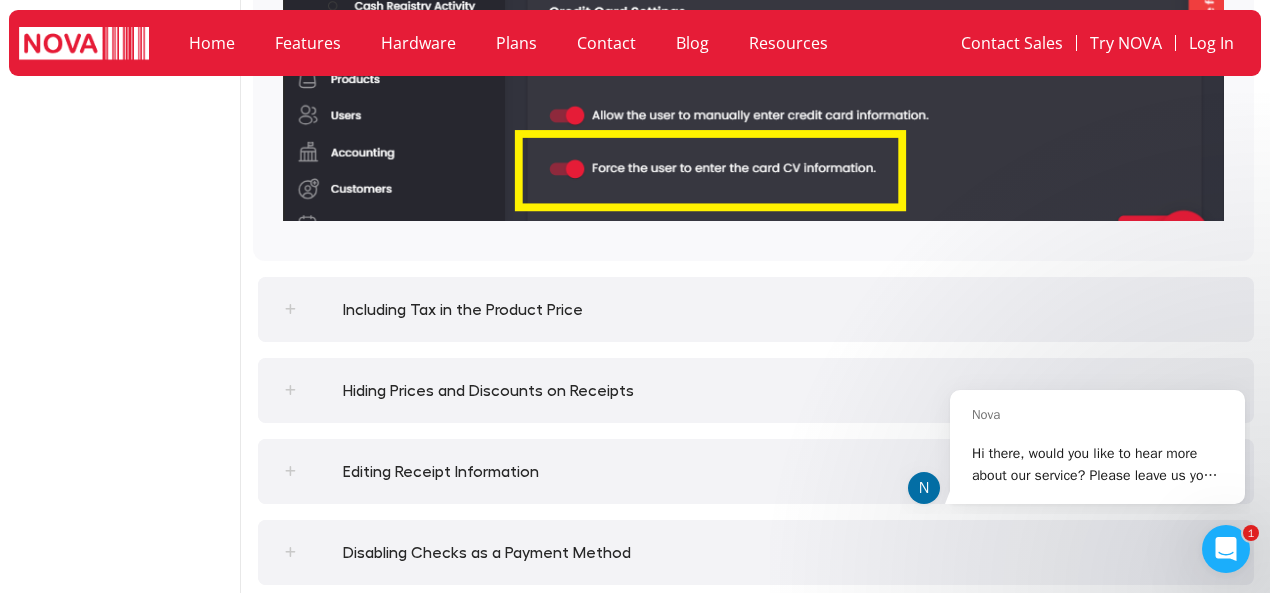 click on "Including Tax in the Product Price" at bounding box center [463, 310] 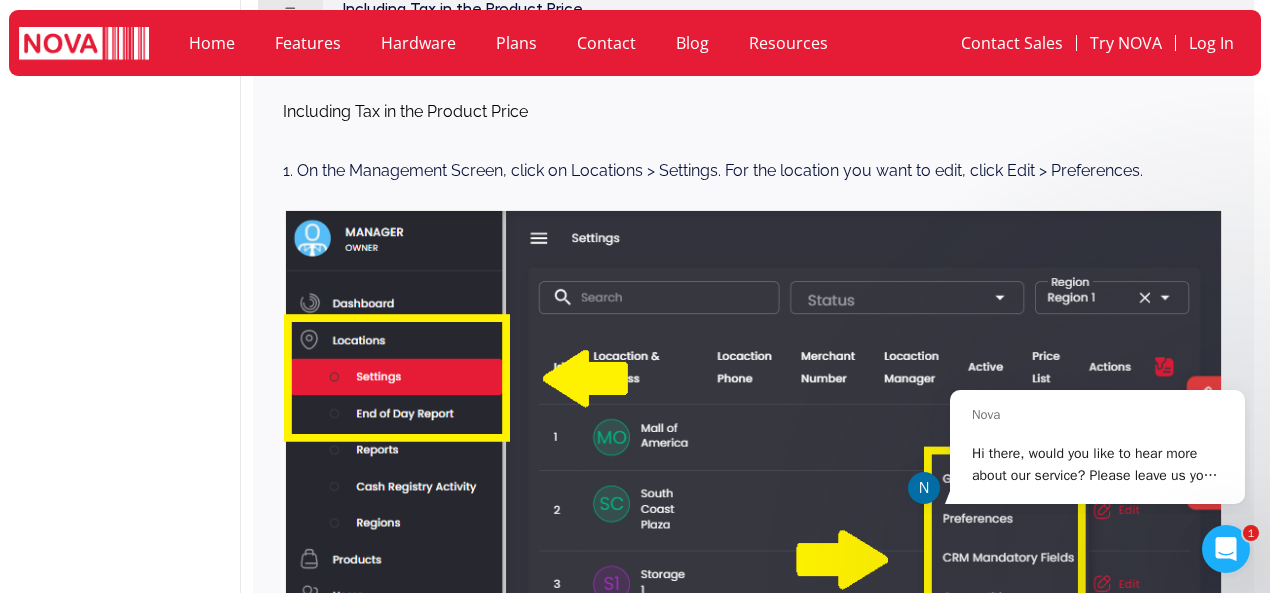 scroll, scrollTop: 1672, scrollLeft: 0, axis: vertical 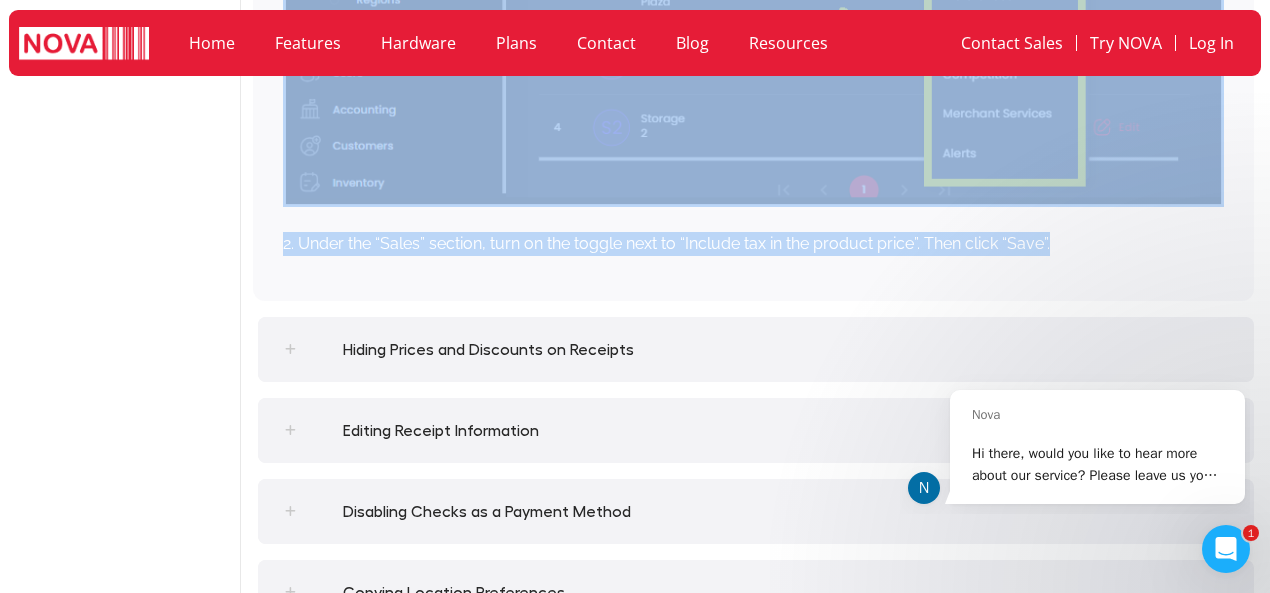 drag, startPoint x: 252, startPoint y: 317, endPoint x: 1070, endPoint y: 272, distance: 819.2368 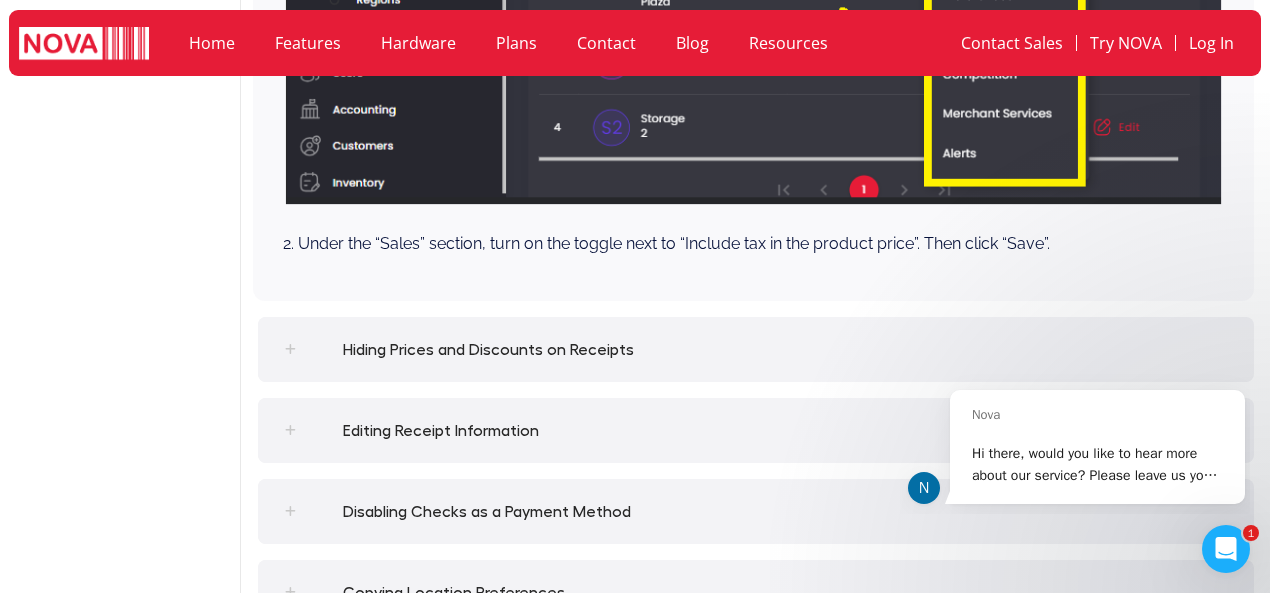 click on "Hiding Prices and Discounts on Receipts" at bounding box center [488, 350] 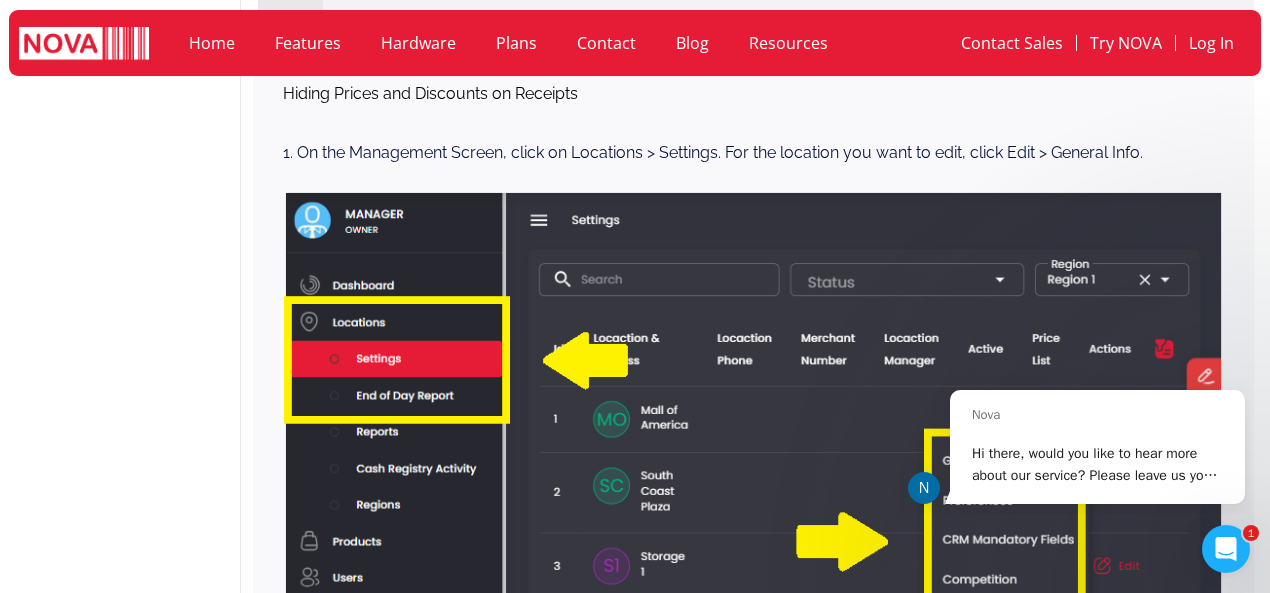 scroll, scrollTop: 1753, scrollLeft: 0, axis: vertical 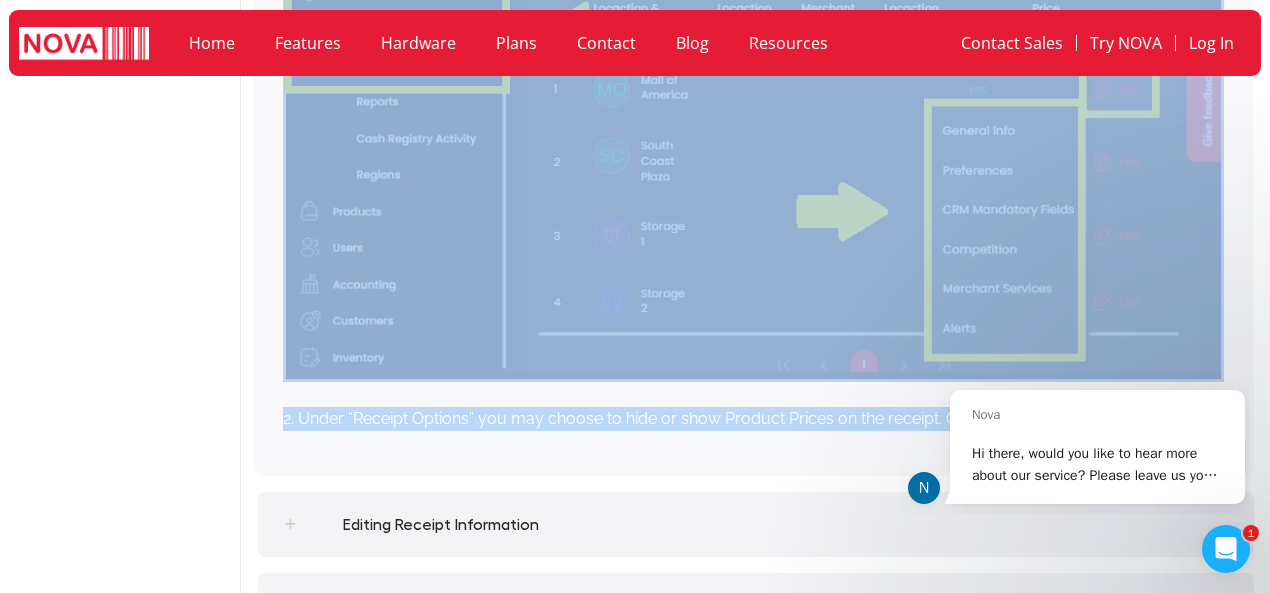 drag, startPoint x: 249, startPoint y: 265, endPoint x: 676, endPoint y: 457, distance: 468.1805 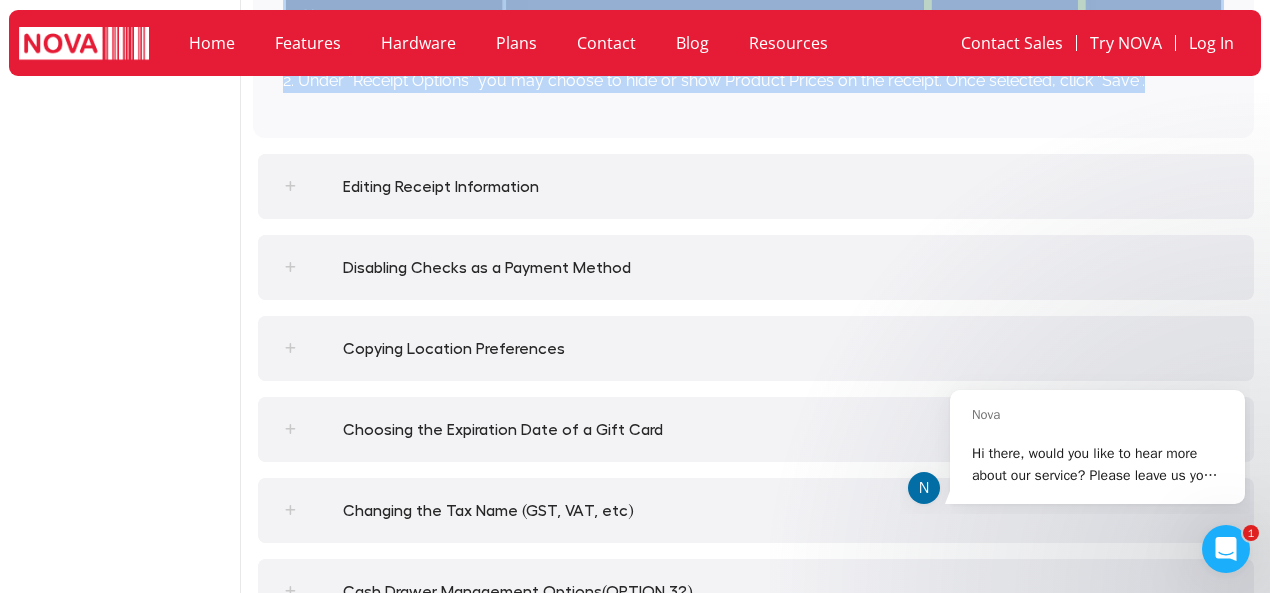 scroll, scrollTop: 2400, scrollLeft: 0, axis: vertical 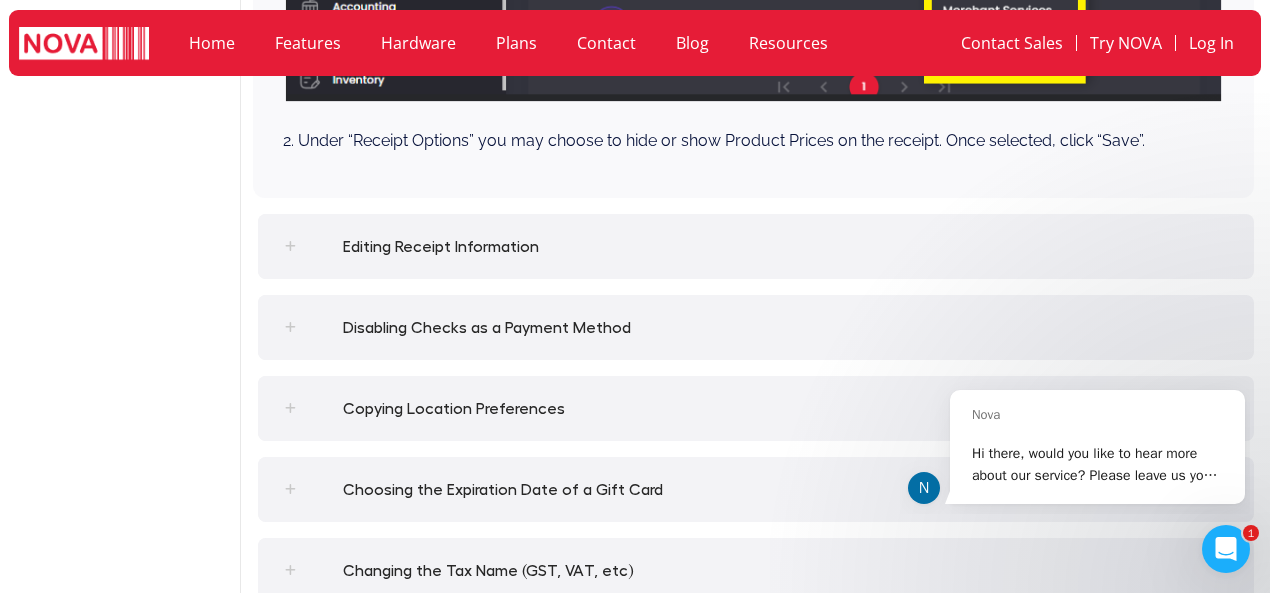 click on "Editing Receipt Information" at bounding box center [441, 247] 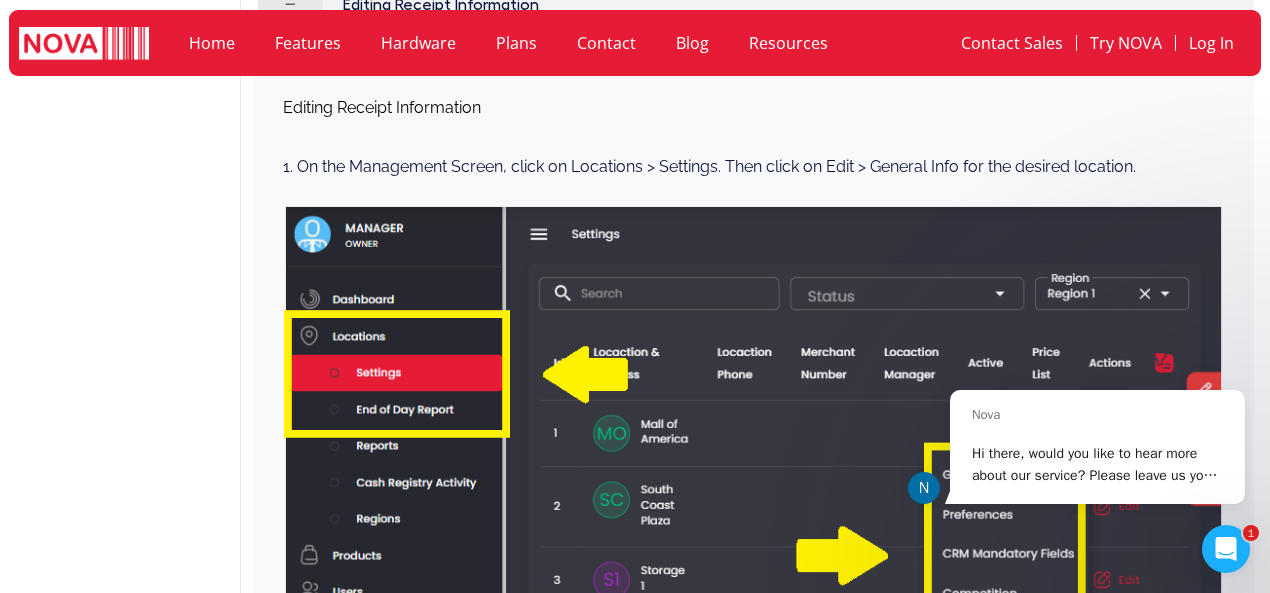 scroll, scrollTop: 1834, scrollLeft: 0, axis: vertical 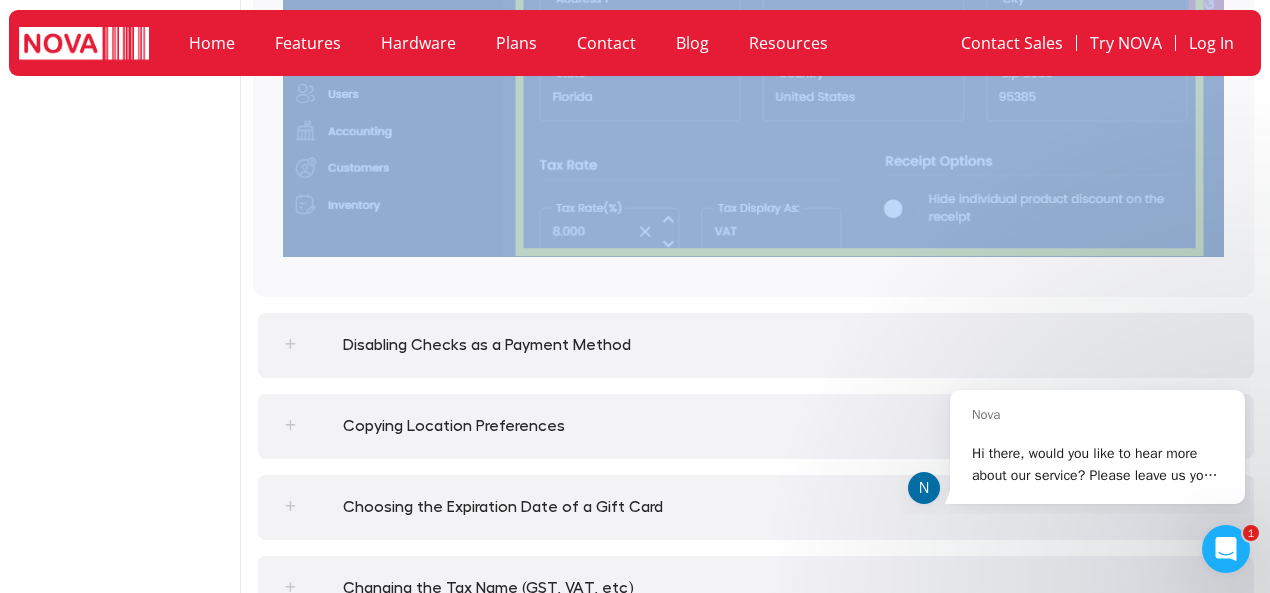 drag, startPoint x: 248, startPoint y: 180, endPoint x: 661, endPoint y: 290, distance: 427.39795 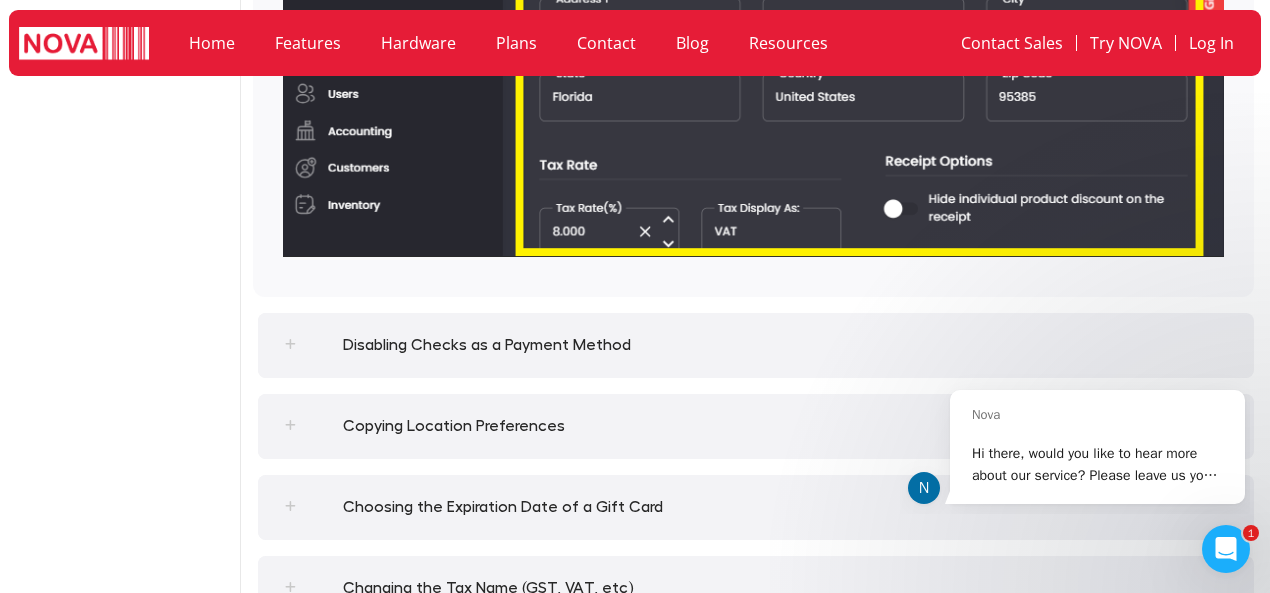 click on "Disabling Checks as a Payment Method" at bounding box center [487, 345] 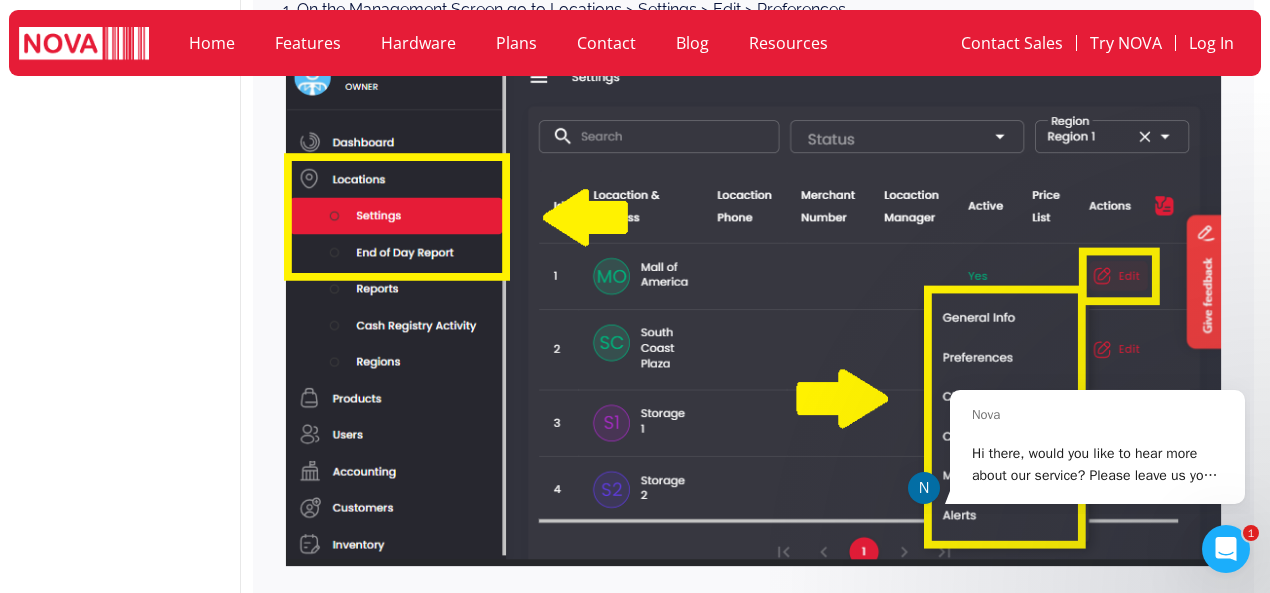 scroll, scrollTop: 1915, scrollLeft: 0, axis: vertical 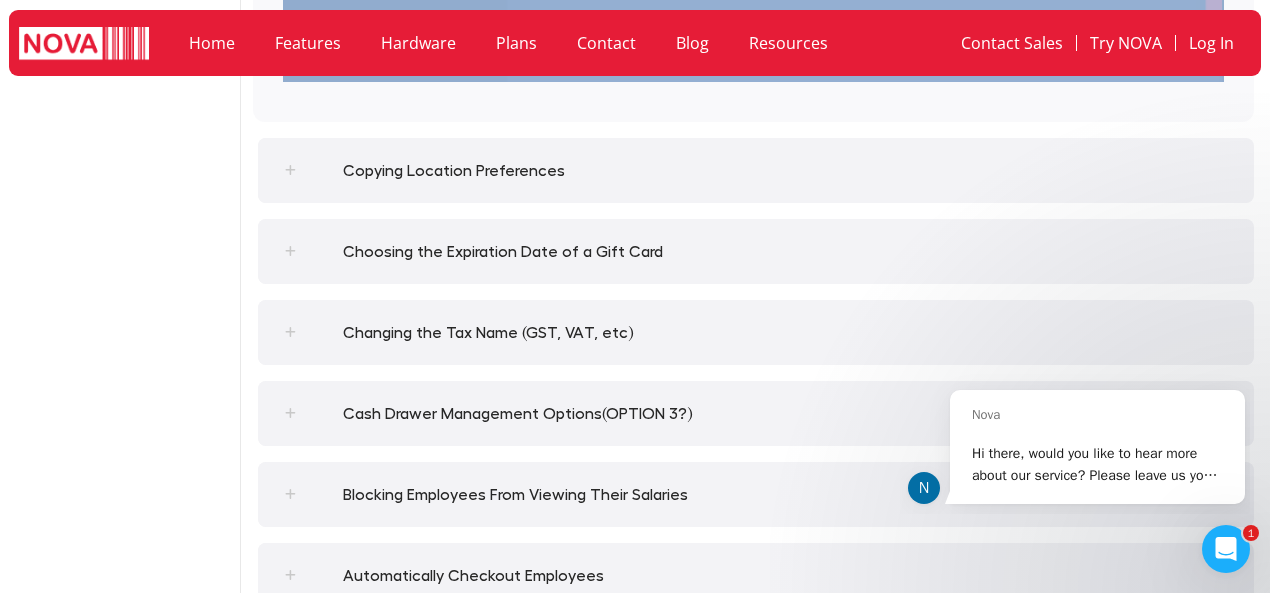 drag, startPoint x: 247, startPoint y: 189, endPoint x: 608, endPoint y: 103, distance: 371.10242 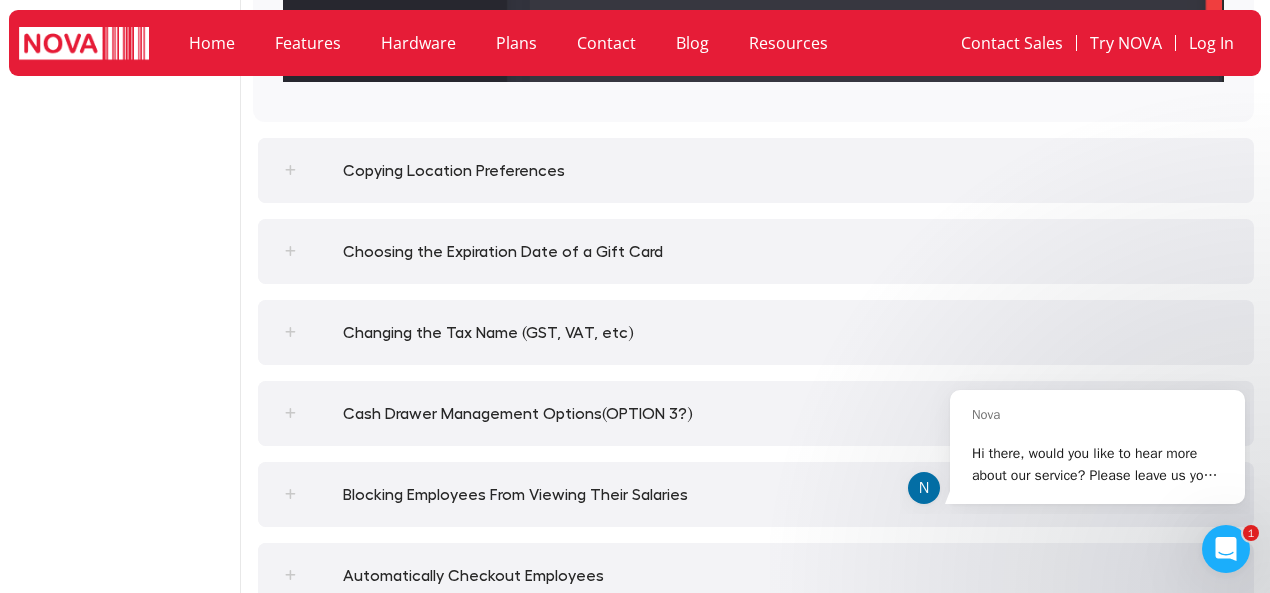 click on "Copying Location Preferences" at bounding box center (454, 171) 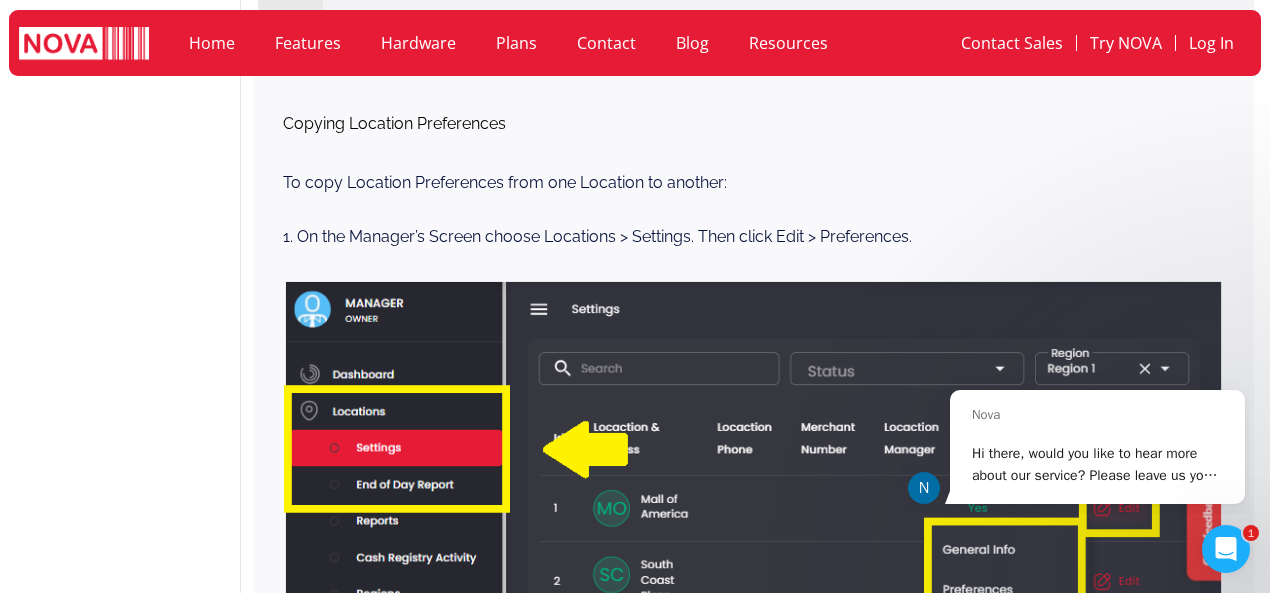 scroll, scrollTop: 1996, scrollLeft: 0, axis: vertical 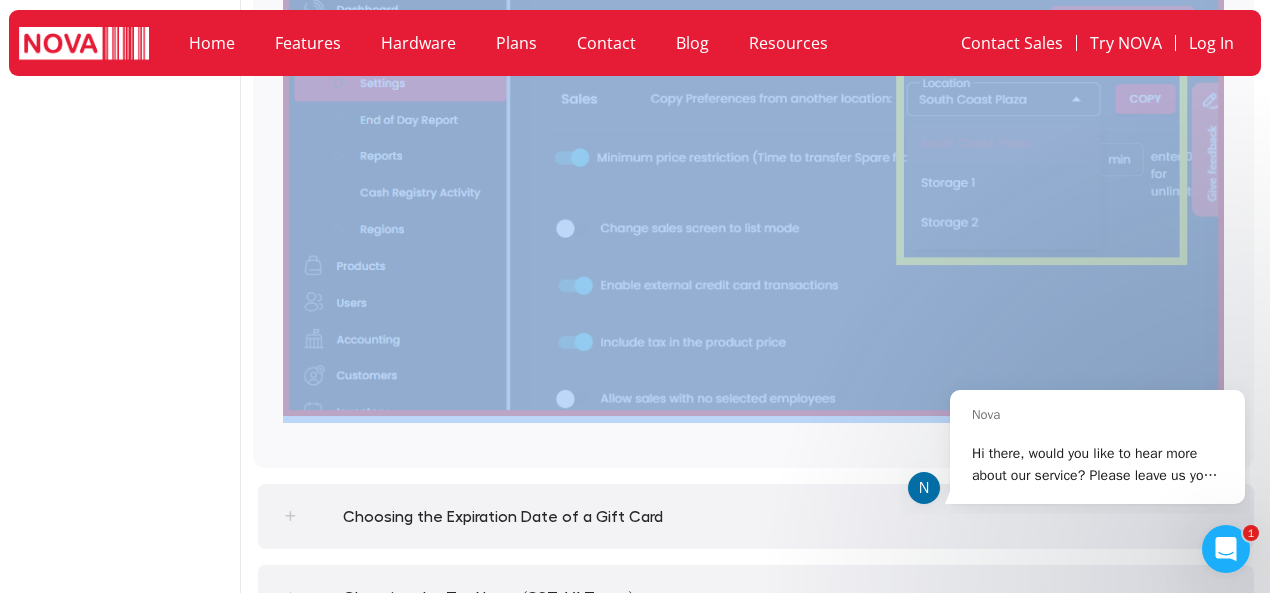drag, startPoint x: 245, startPoint y: 271, endPoint x: 550, endPoint y: 450, distance: 353.64673 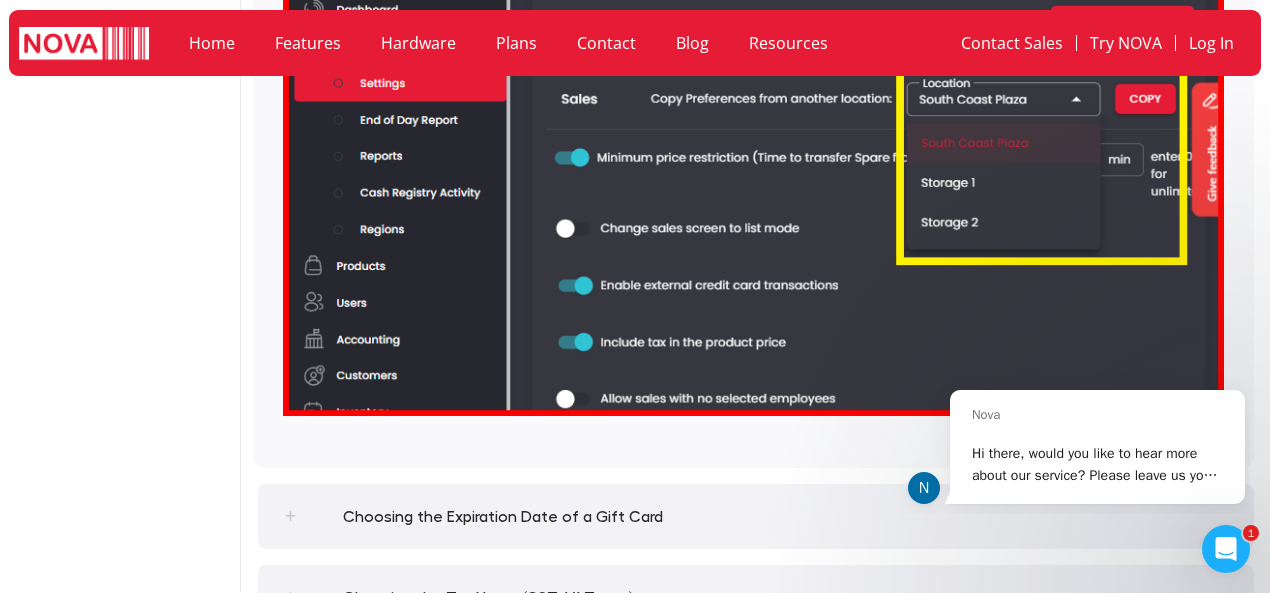 click on "Choosing the Expiration Date of a Gift Card" at bounding box center [503, 517] 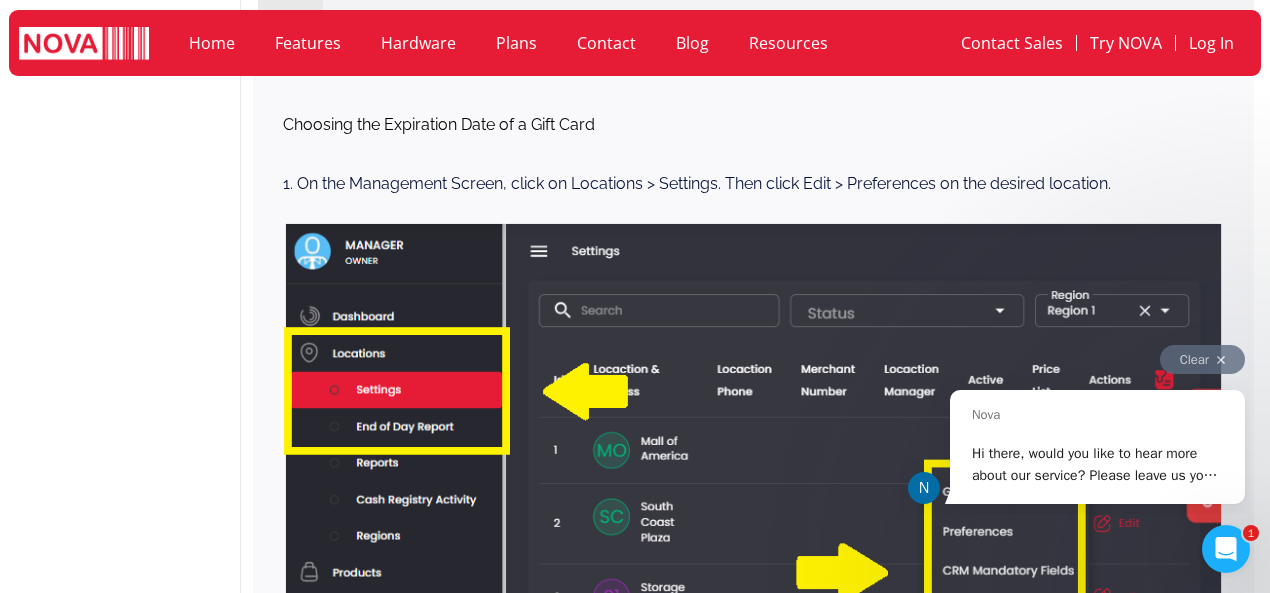 scroll, scrollTop: 2077, scrollLeft: 0, axis: vertical 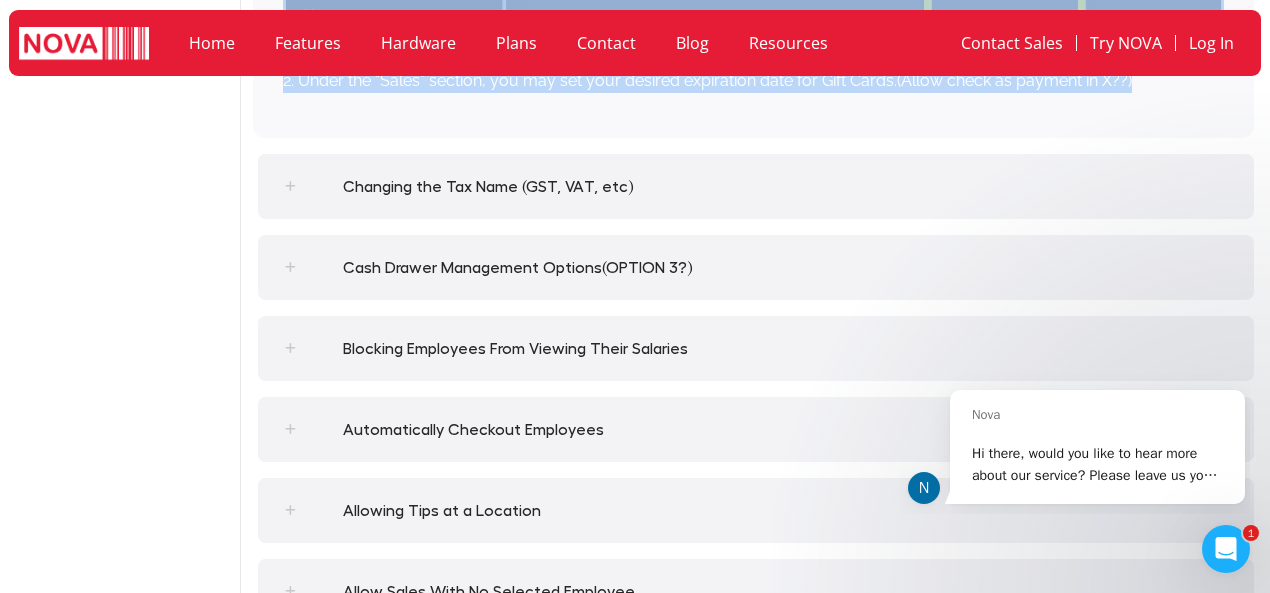 drag, startPoint x: 252, startPoint y: 211, endPoint x: 632, endPoint y: 111, distance: 392.93765 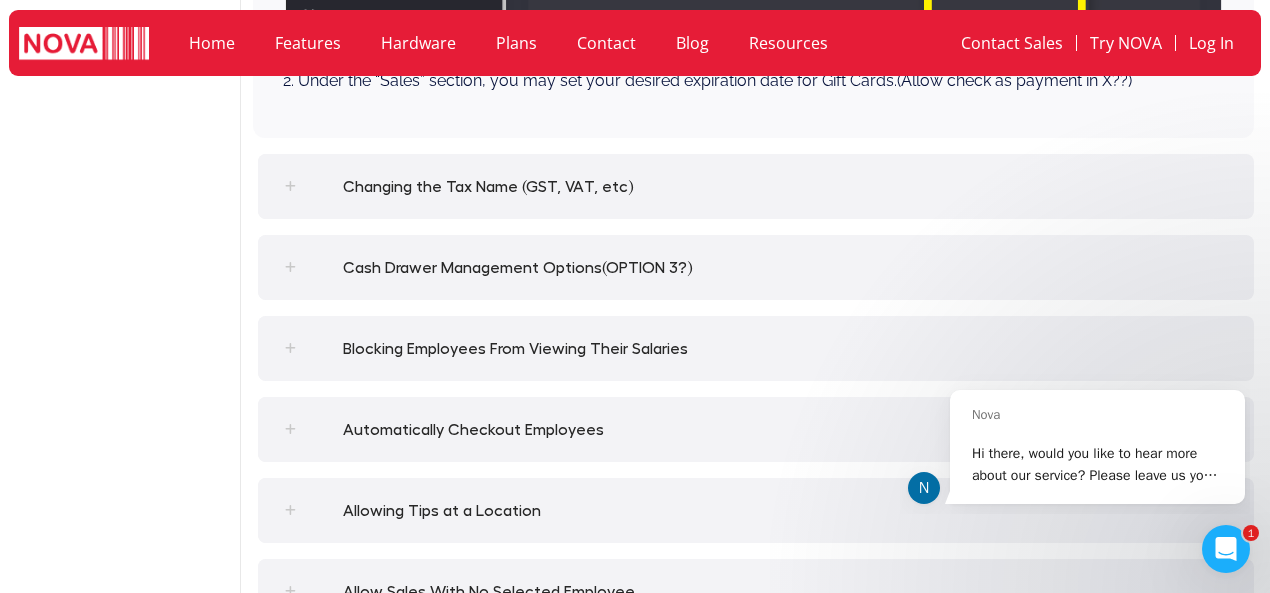 click on "Changing the Tax Name (GST, VAT, etc)" at bounding box center (488, 187) 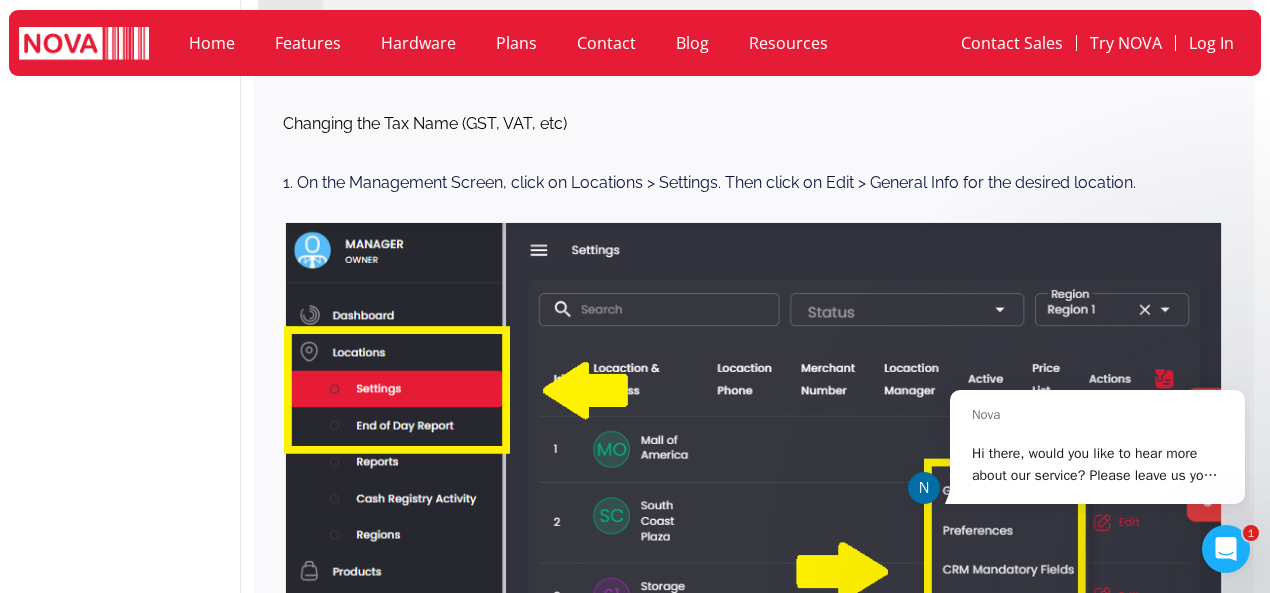 scroll, scrollTop: 2158, scrollLeft: 0, axis: vertical 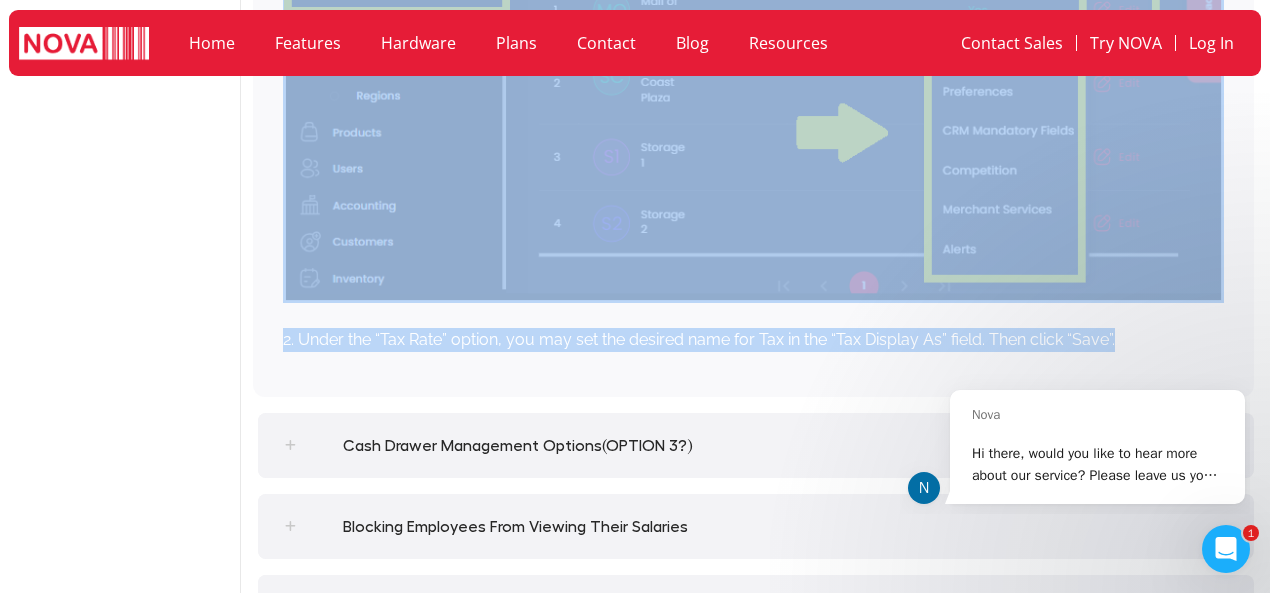 drag, startPoint x: 248, startPoint y: 259, endPoint x: 504, endPoint y: 381, distance: 283.5842 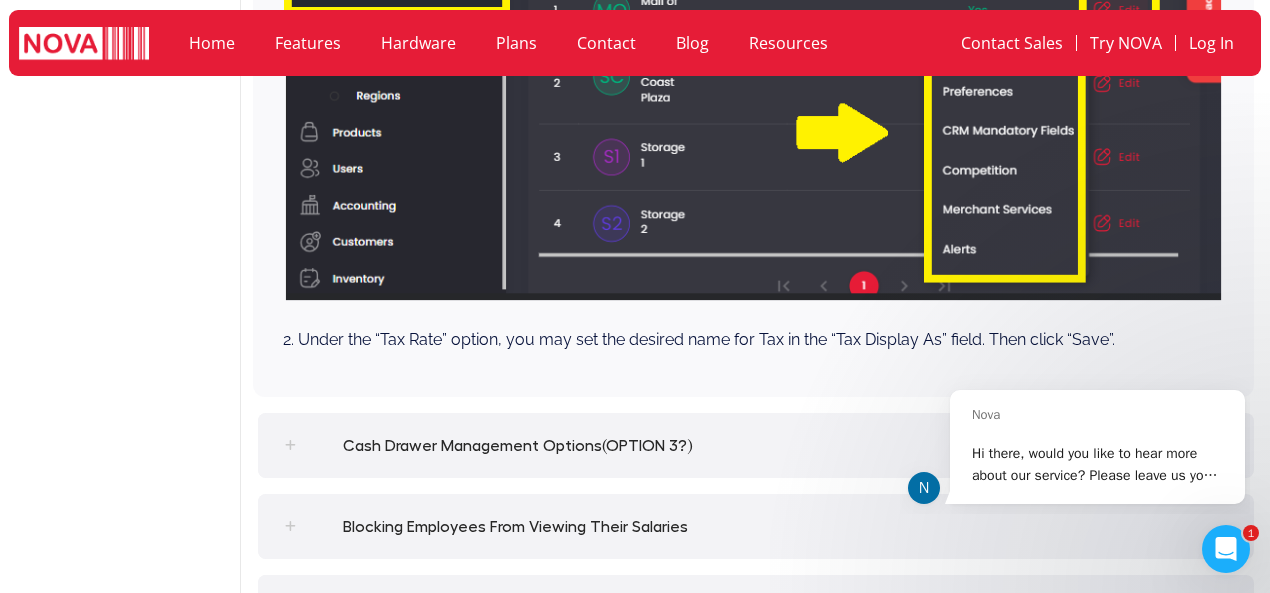 click on "Cash Drawer Management Options(OPTION 3?)" at bounding box center (518, 446) 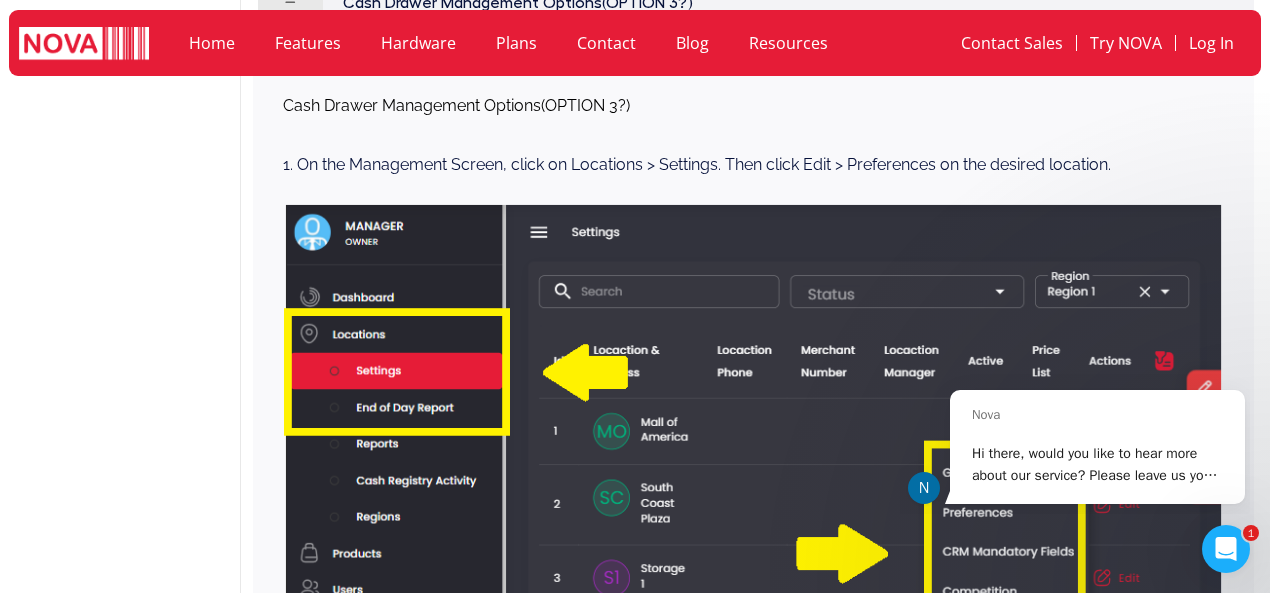 scroll, scrollTop: 2239, scrollLeft: 0, axis: vertical 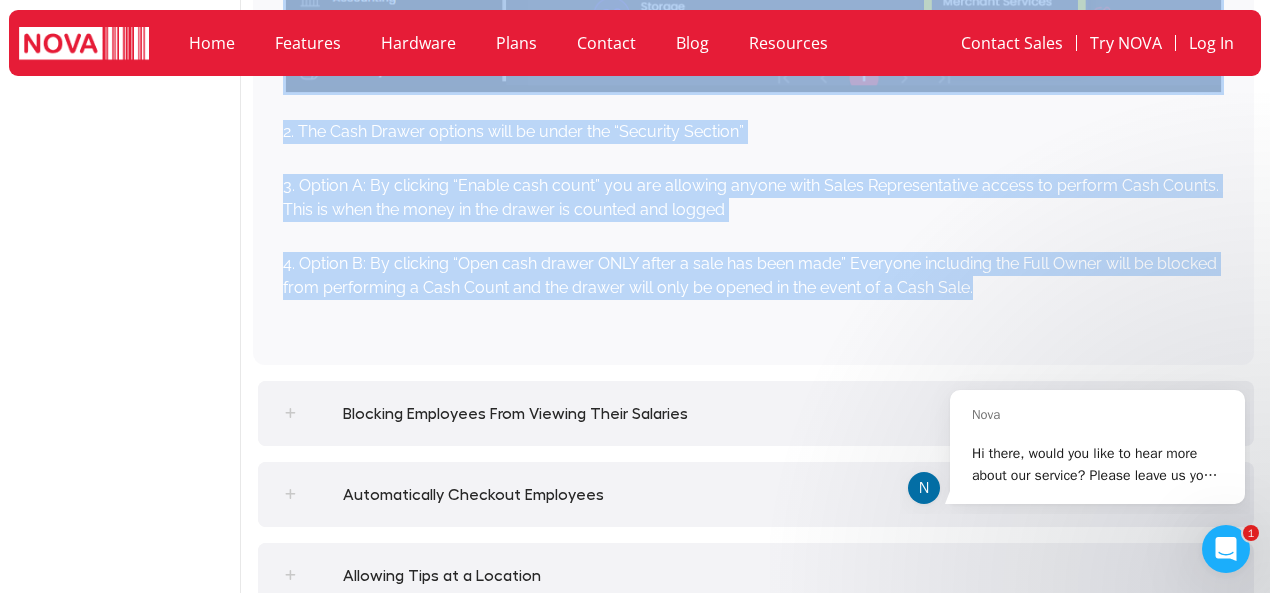 drag, startPoint x: 246, startPoint y: 219, endPoint x: 656, endPoint y: 331, distance: 425.02234 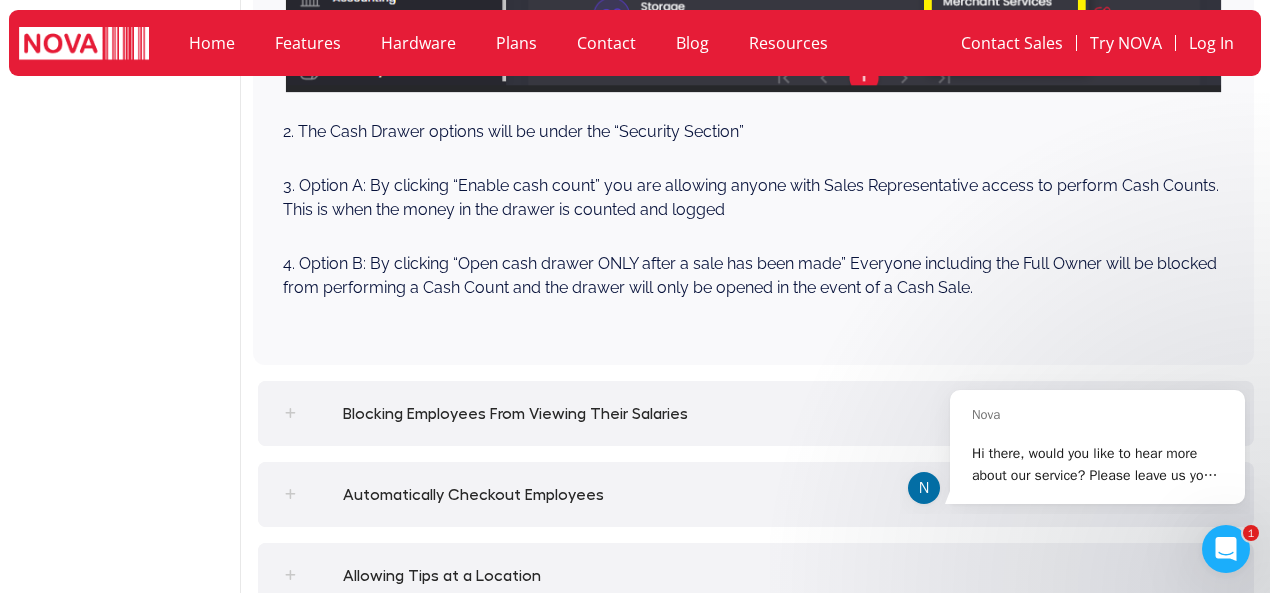 click on "Blocking Employees From Viewing Their Salaries" at bounding box center (756, 413) 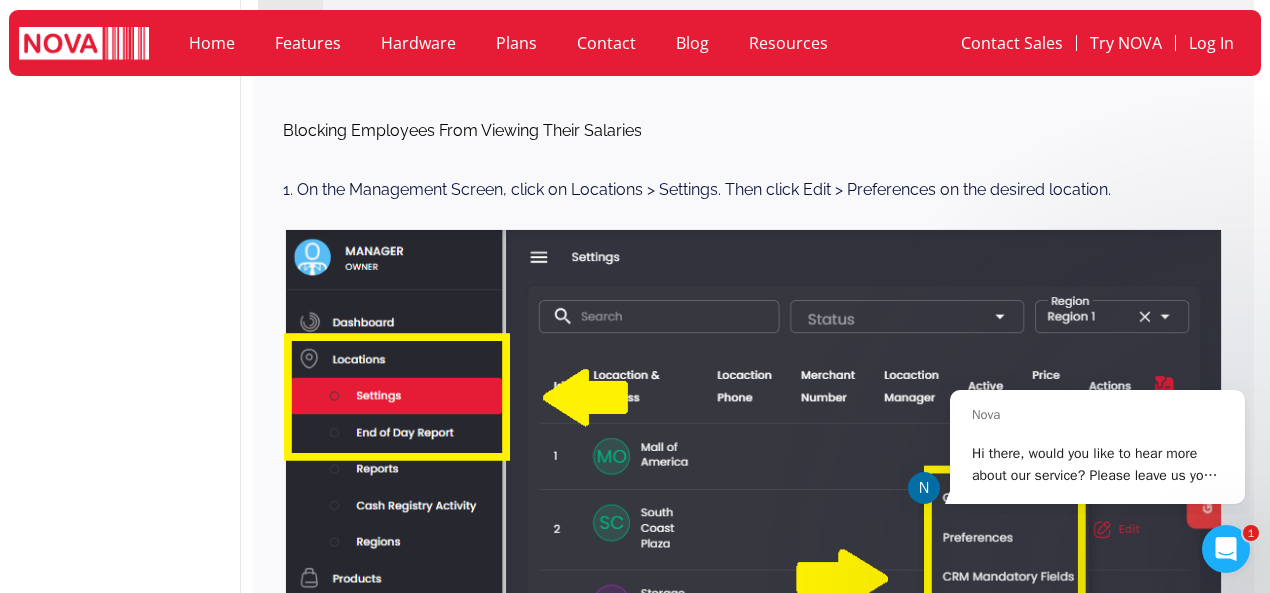 scroll, scrollTop: 2320, scrollLeft: 0, axis: vertical 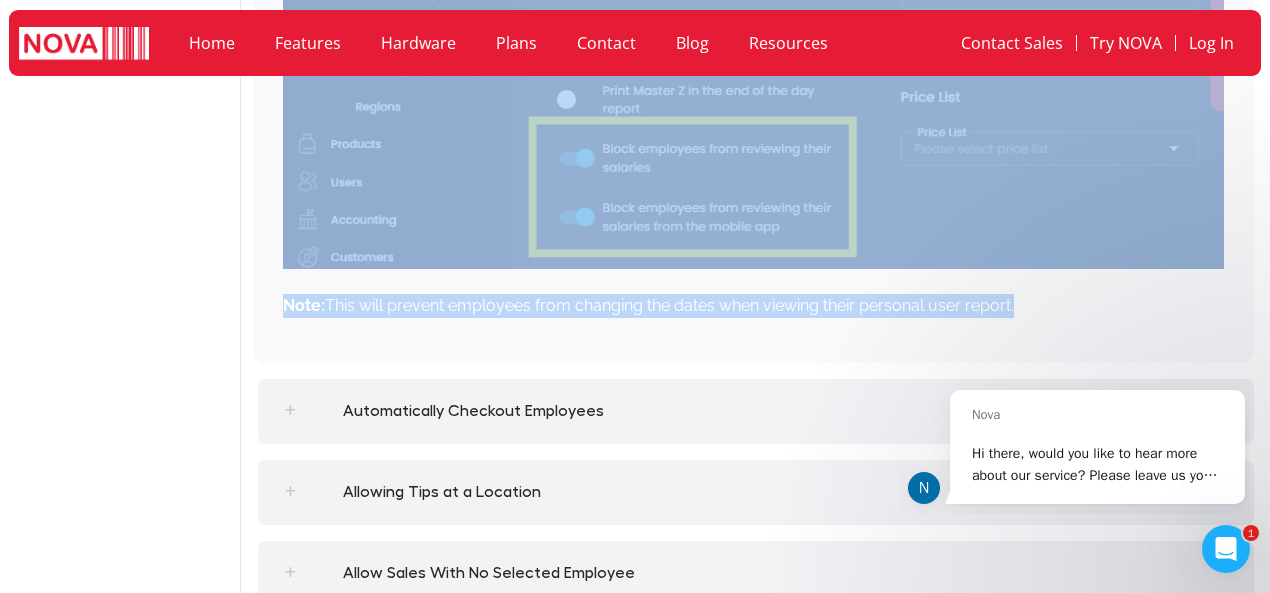 drag, startPoint x: 248, startPoint y: 245, endPoint x: 537, endPoint y: 347, distance: 306.47186 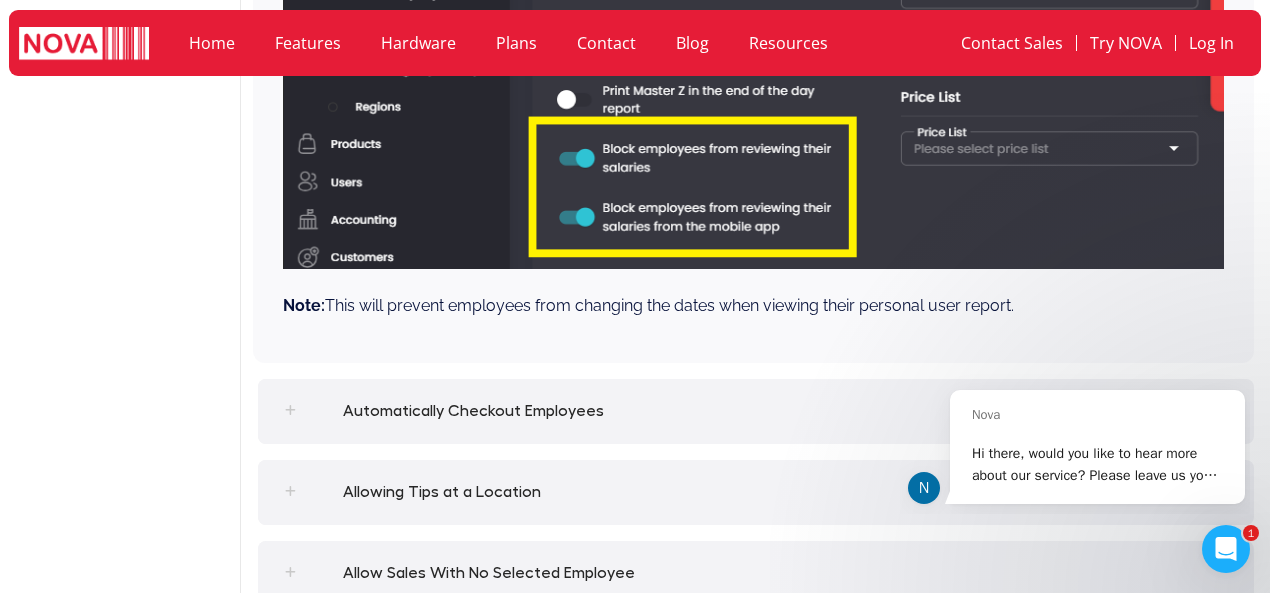 click at bounding box center (290, 411) 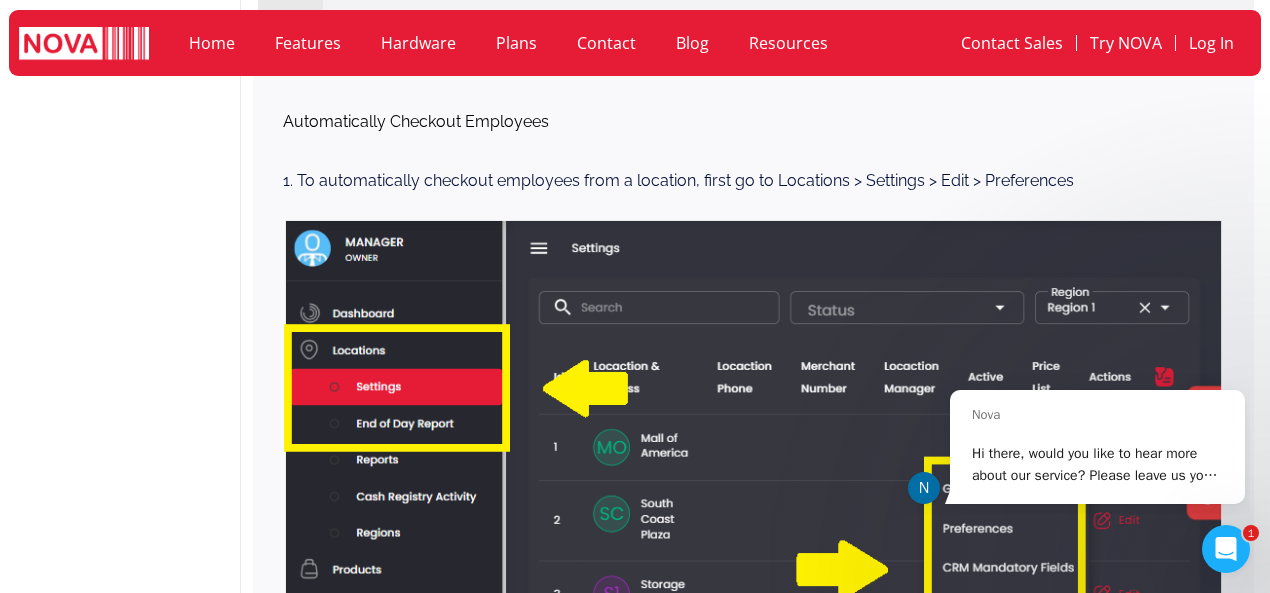 scroll, scrollTop: 2401, scrollLeft: 0, axis: vertical 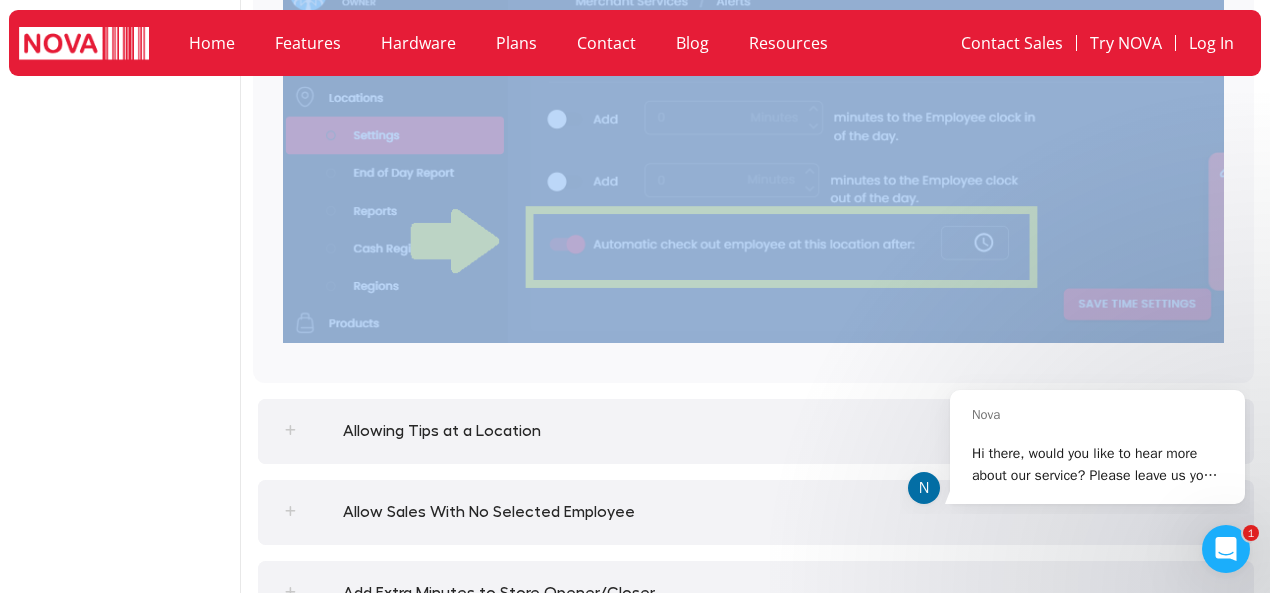 drag, startPoint x: 250, startPoint y: 360, endPoint x: 475, endPoint y: 375, distance: 225.49945 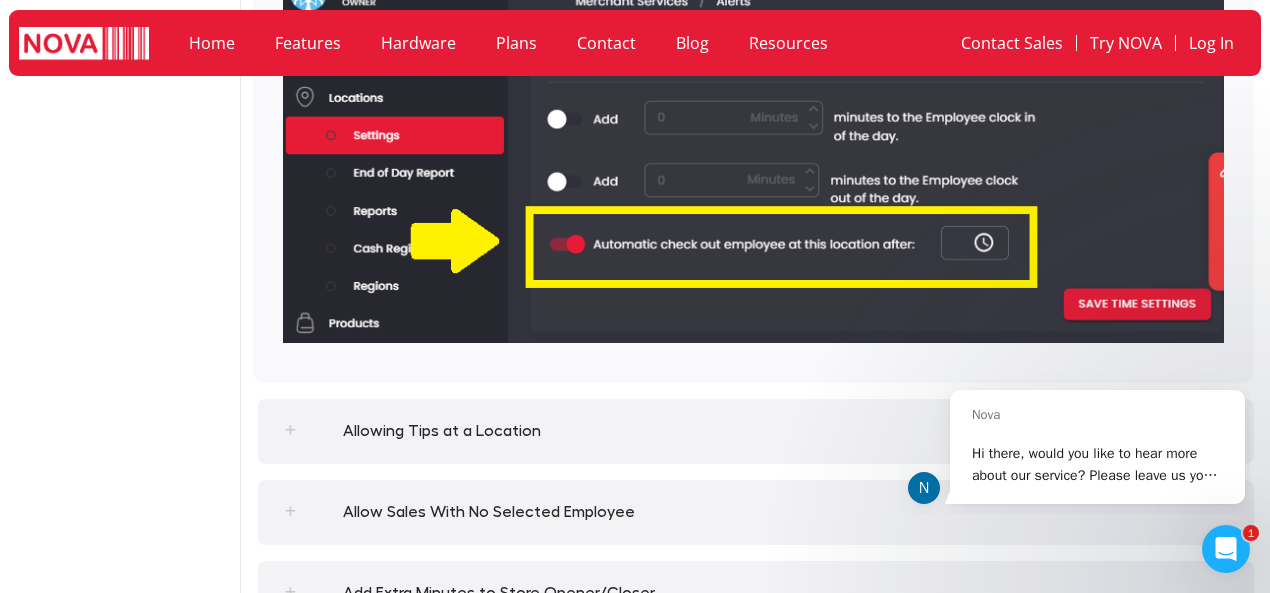 click on "Allowing Tips at a Location" at bounding box center [442, 431] 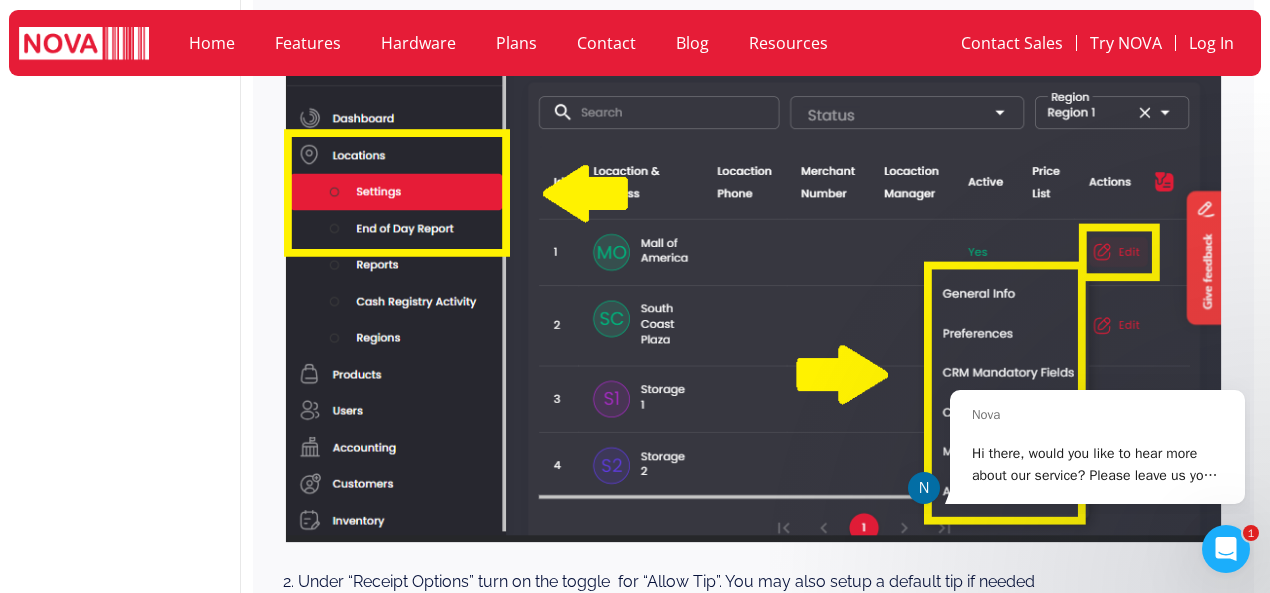 scroll, scrollTop: 2482, scrollLeft: 0, axis: vertical 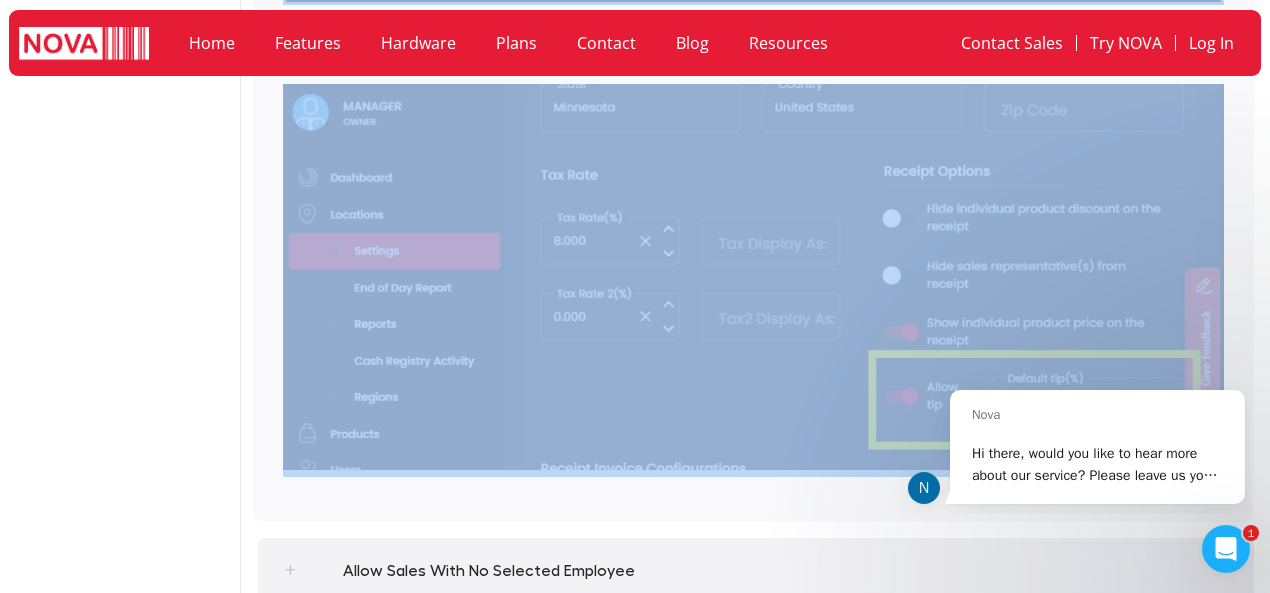 drag, startPoint x: 250, startPoint y: 305, endPoint x: 610, endPoint y: 504, distance: 411.34048 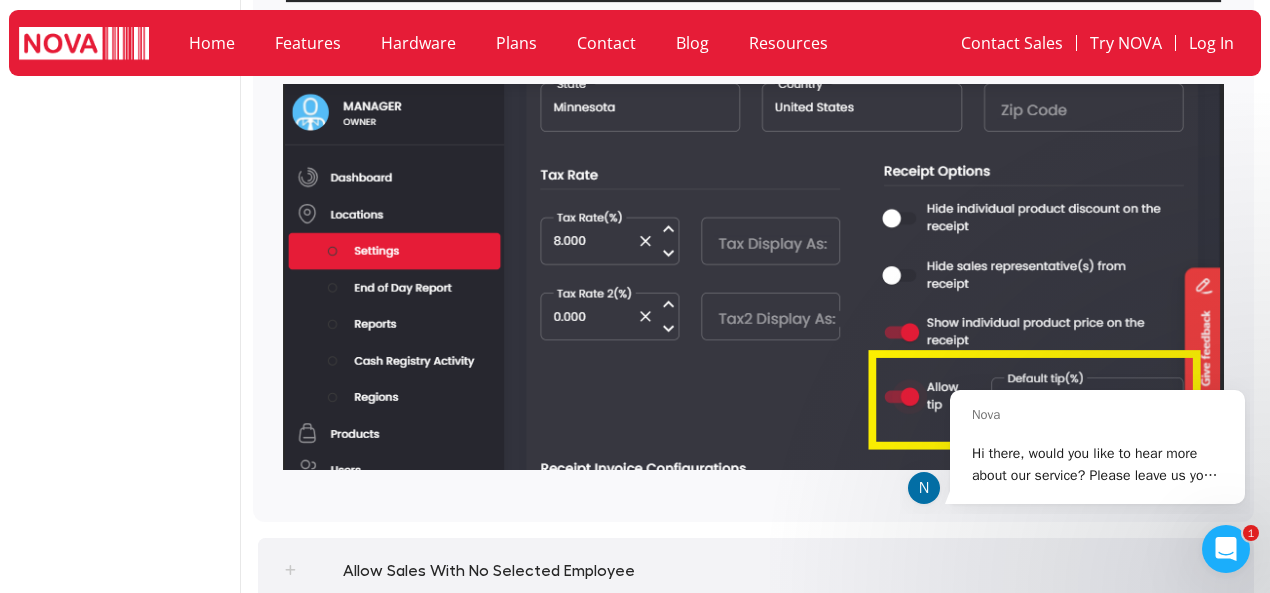 click at bounding box center (290, 570) 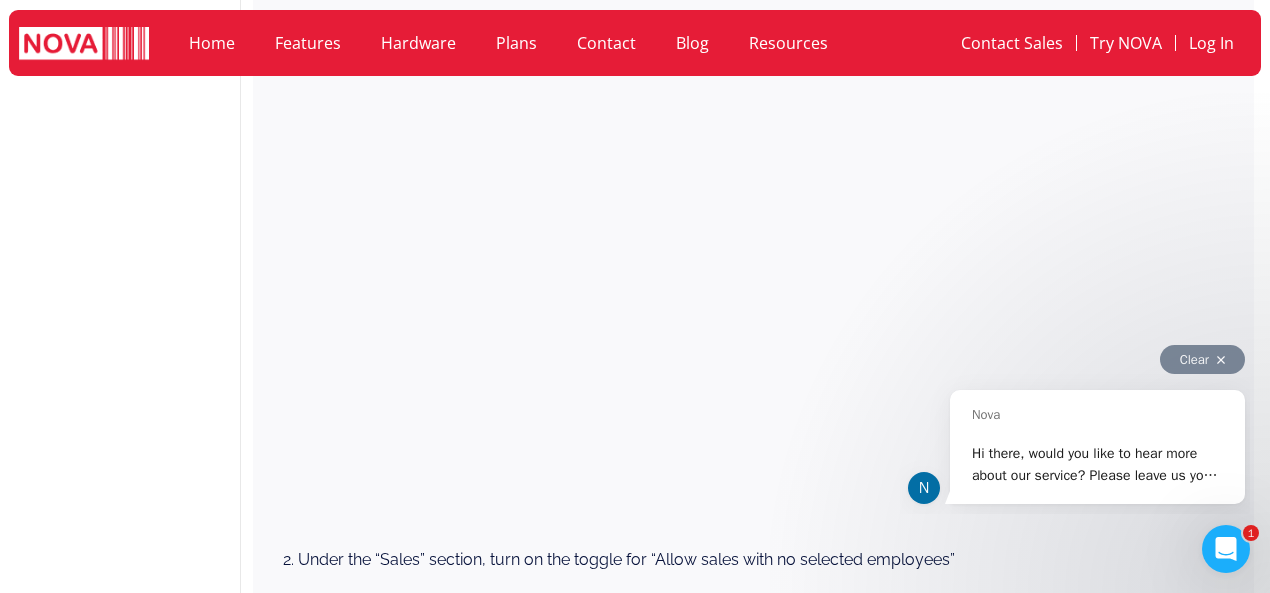 scroll, scrollTop: 2563, scrollLeft: 0, axis: vertical 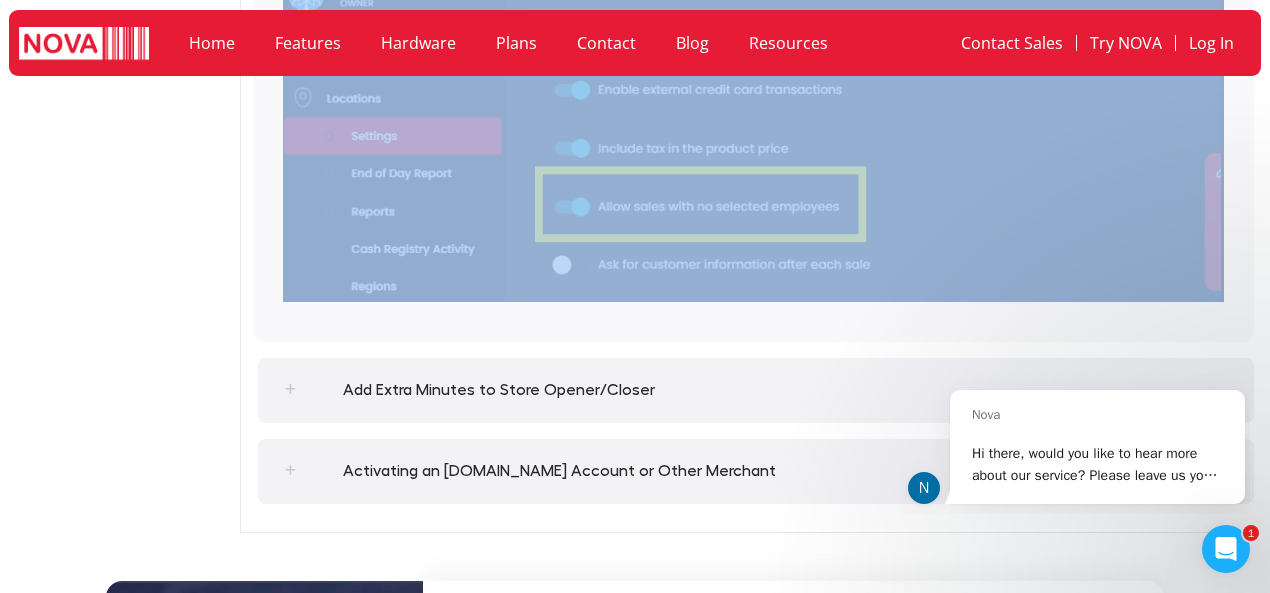drag, startPoint x: 246, startPoint y: 154, endPoint x: 634, endPoint y: 315, distance: 420.07736 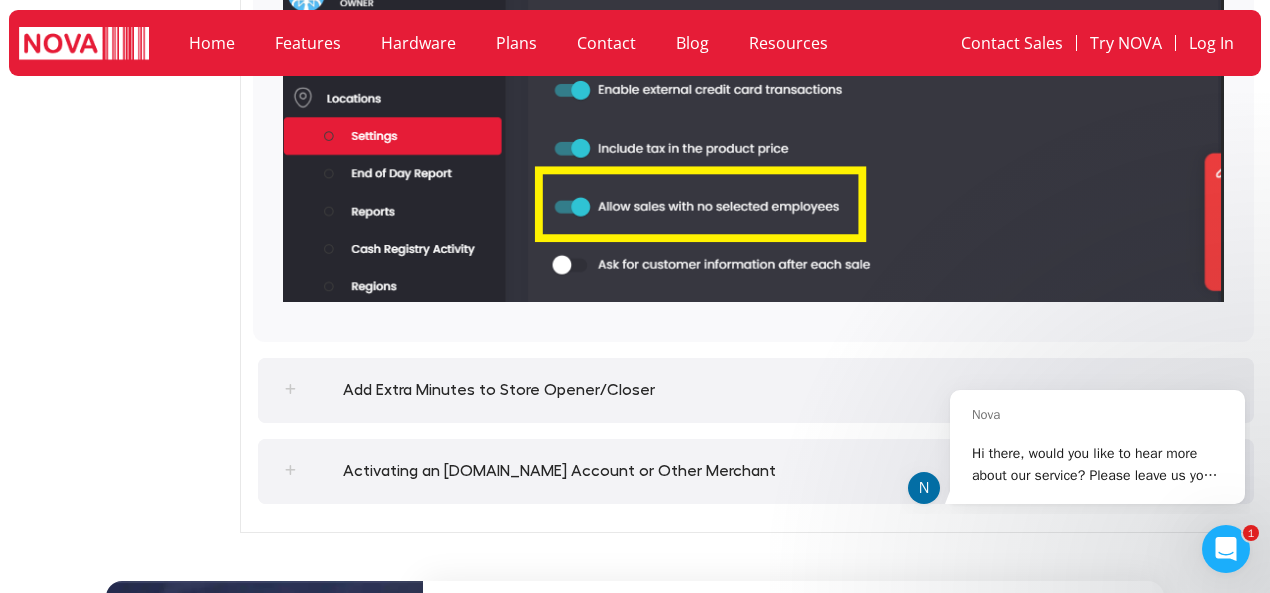 click on "Add Extra Minutes to Store Opener/Closer" at bounding box center (499, 390) 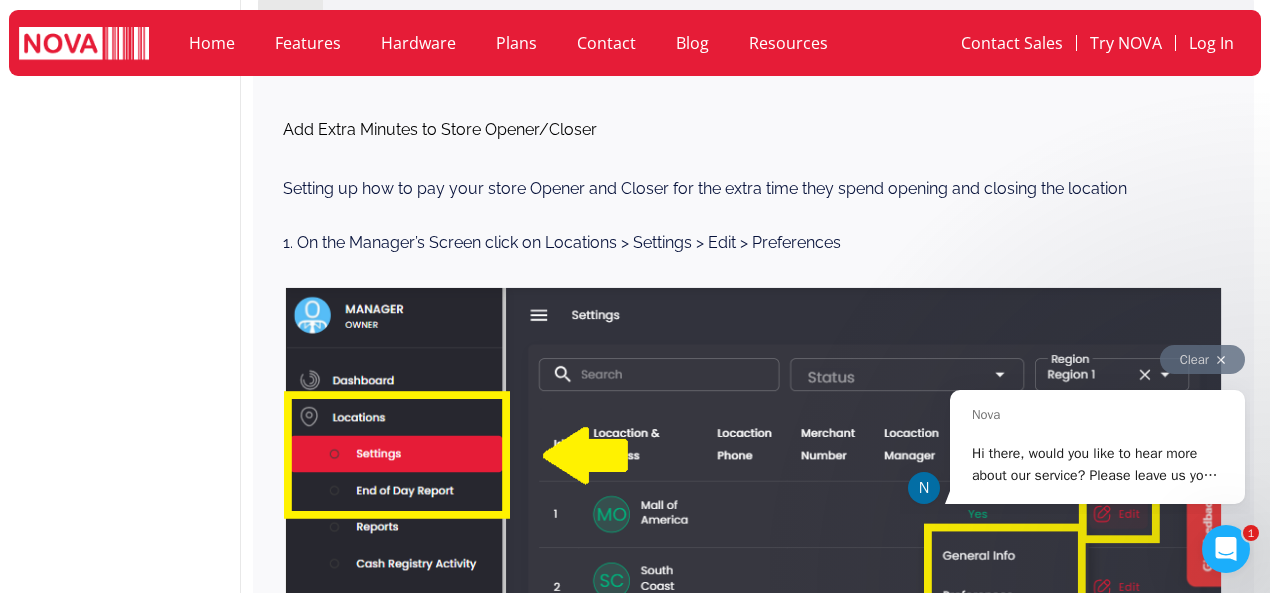 scroll, scrollTop: 2644, scrollLeft: 0, axis: vertical 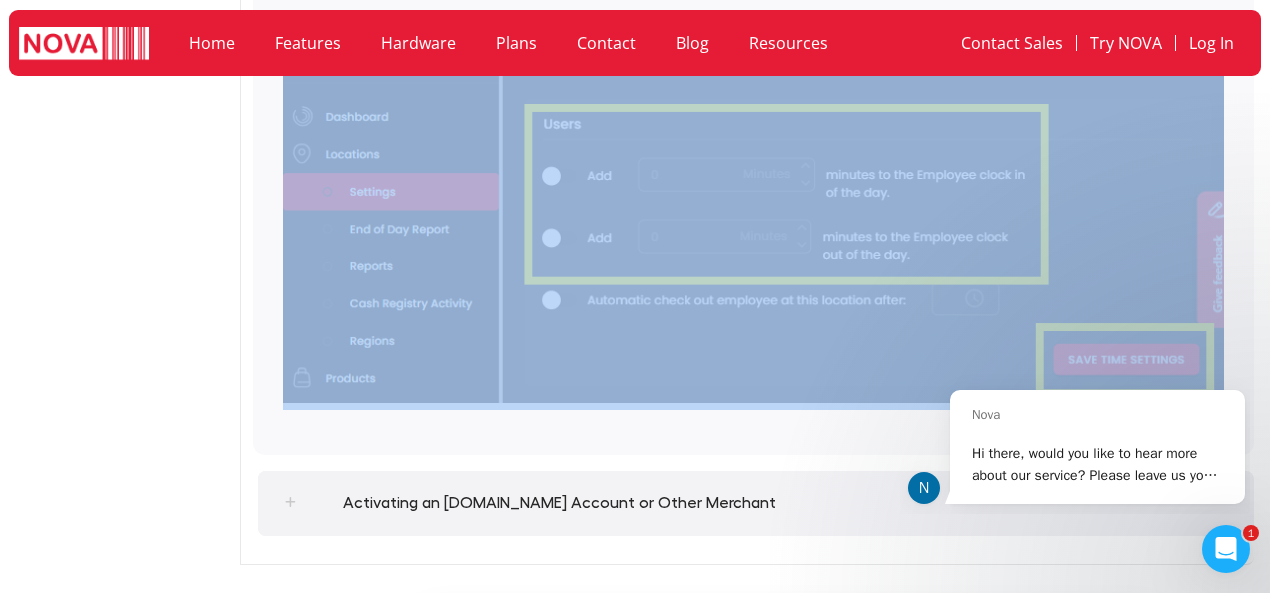 drag, startPoint x: 252, startPoint y: 361, endPoint x: 476, endPoint y: 429, distance: 234.094 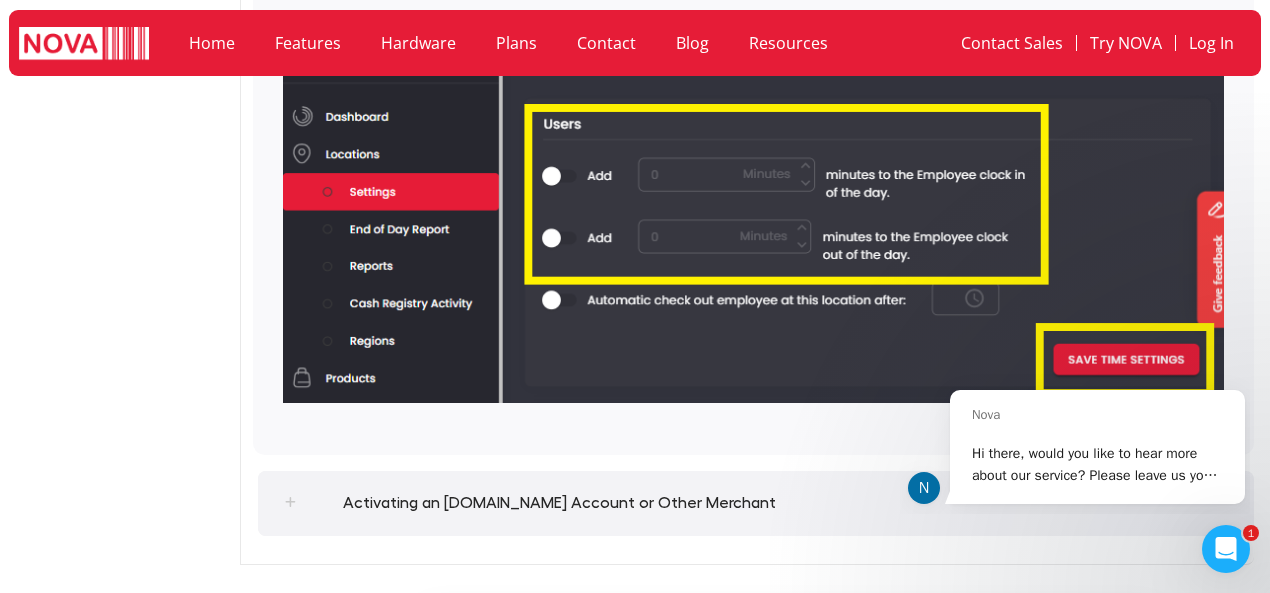click on "Activating an Authorize.net Account or Other Merchant" at bounding box center [559, 503] 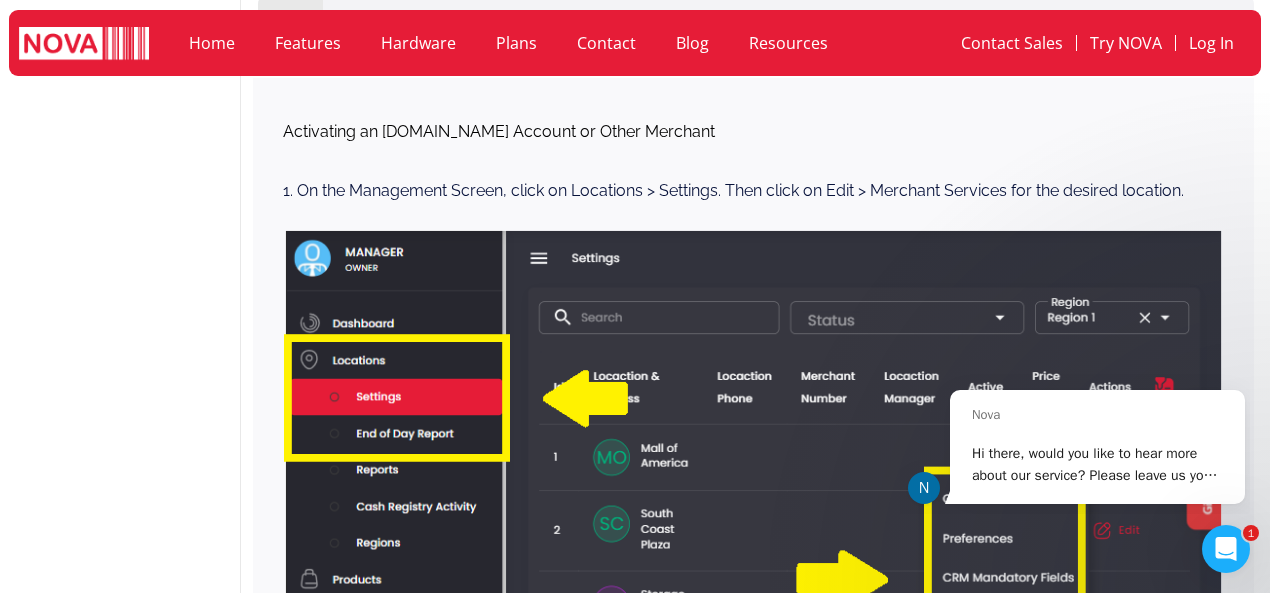 scroll, scrollTop: 2725, scrollLeft: 0, axis: vertical 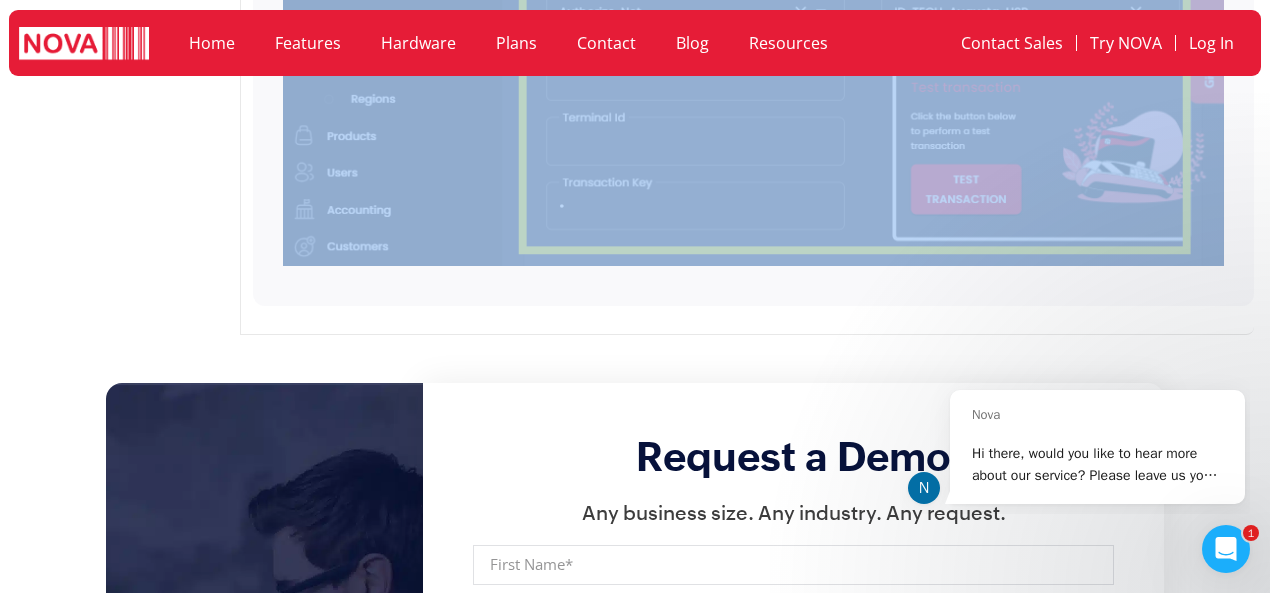 drag, startPoint x: 252, startPoint y: 295, endPoint x: 497, endPoint y: 293, distance: 245.00816 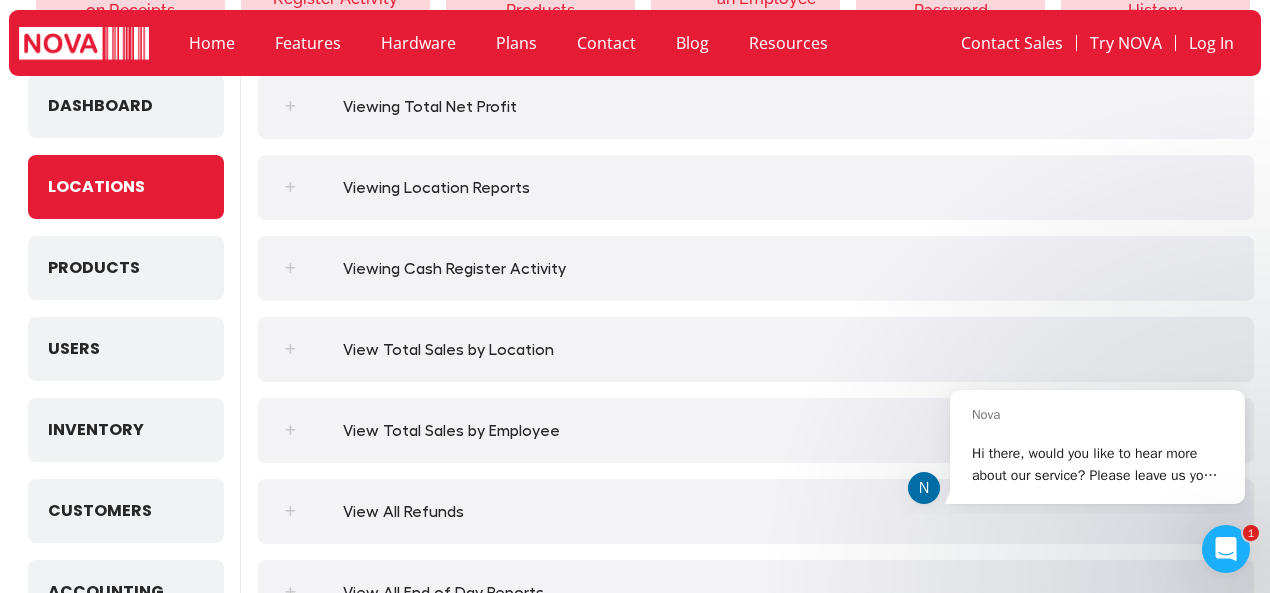 scroll, scrollTop: 386, scrollLeft: 0, axis: vertical 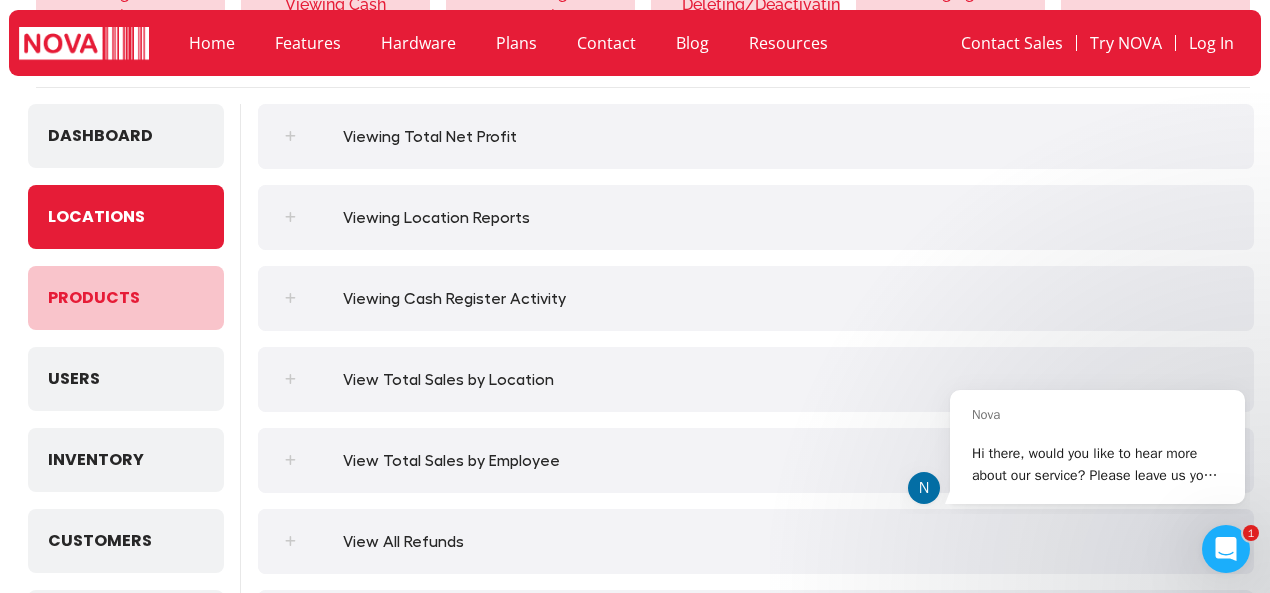 click on "Products" at bounding box center [126, 298] 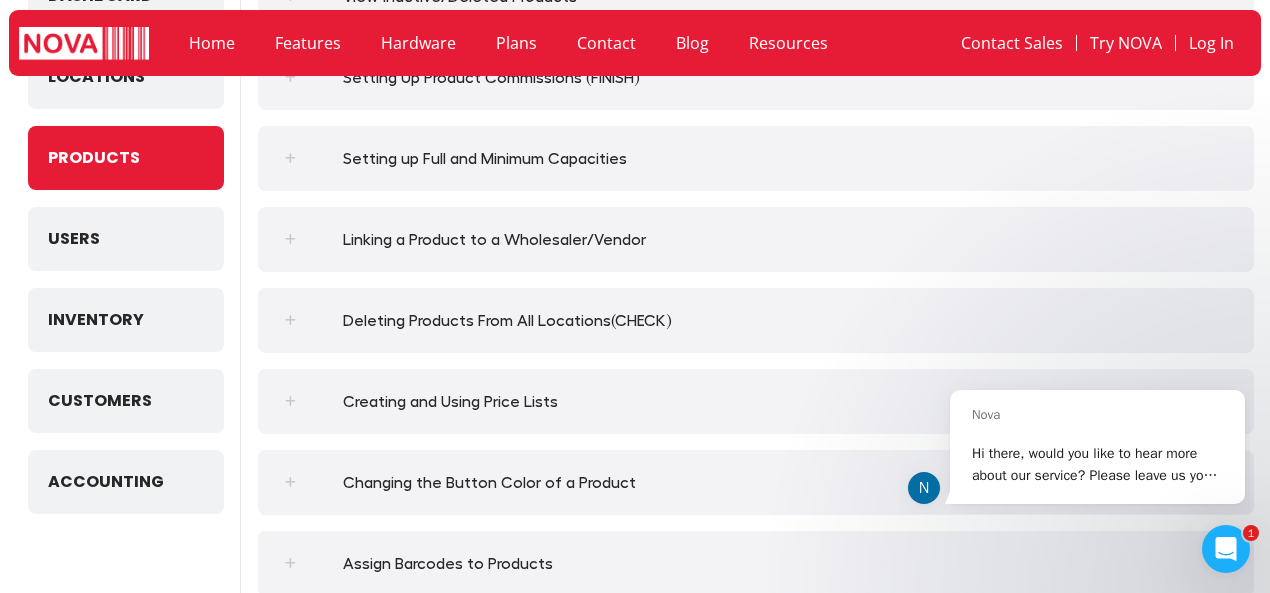 scroll, scrollTop: 499, scrollLeft: 0, axis: vertical 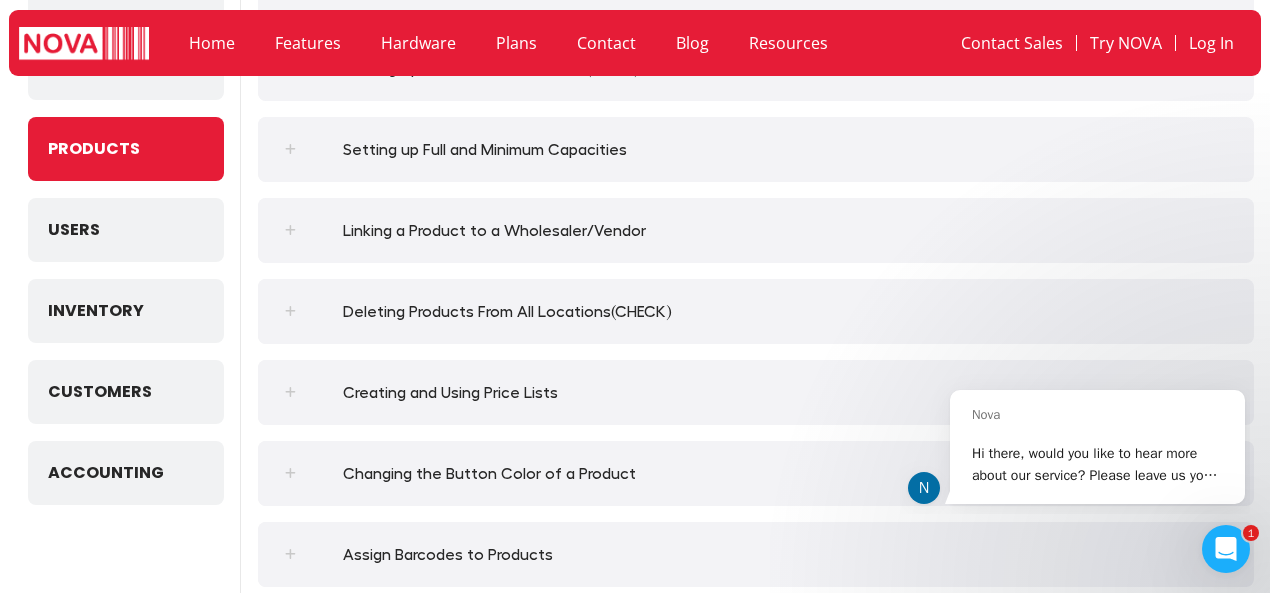 drag, startPoint x: 178, startPoint y: 157, endPoint x: 139, endPoint y: 154, distance: 39.115215 